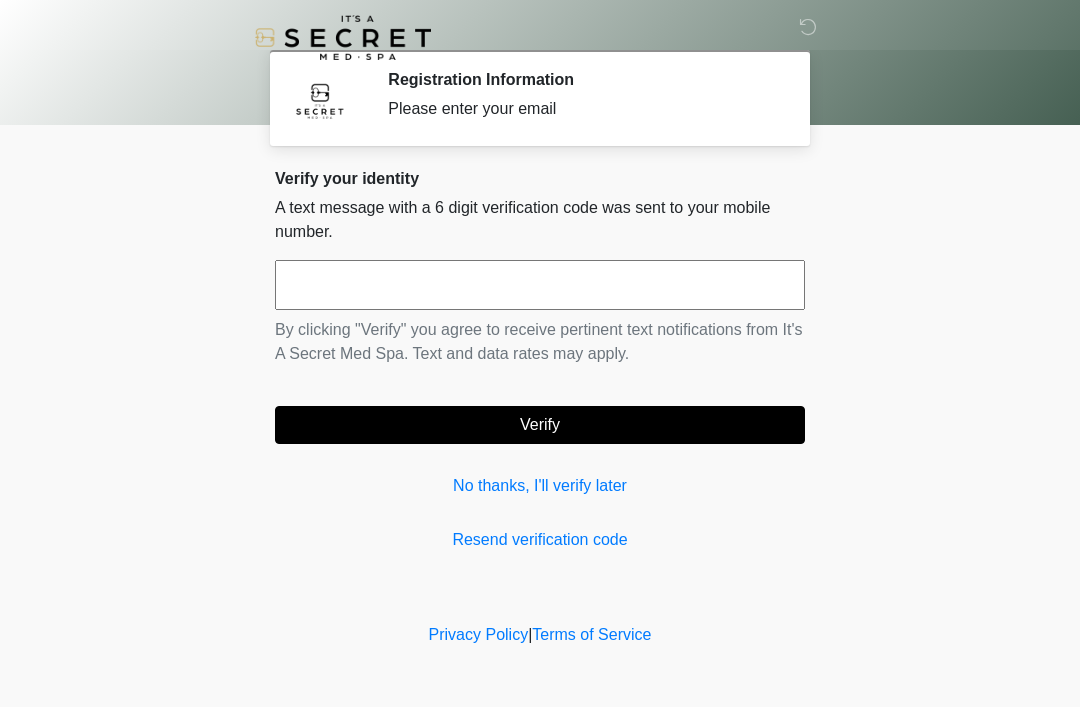 scroll, scrollTop: 0, scrollLeft: 0, axis: both 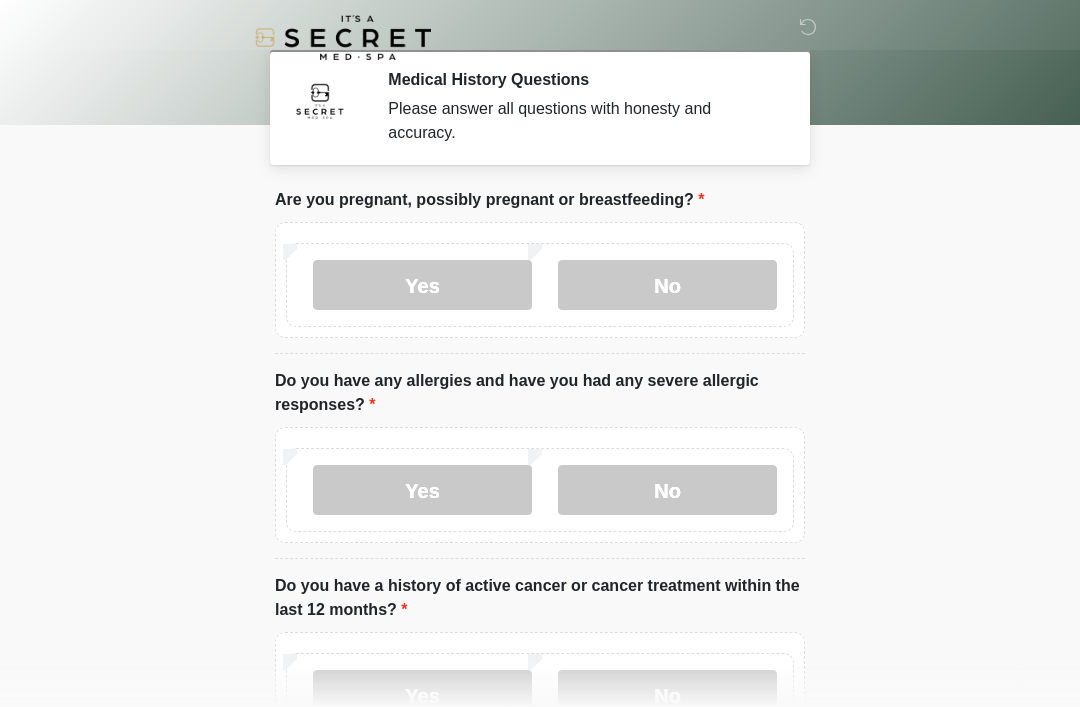 click on "No" at bounding box center (667, 285) 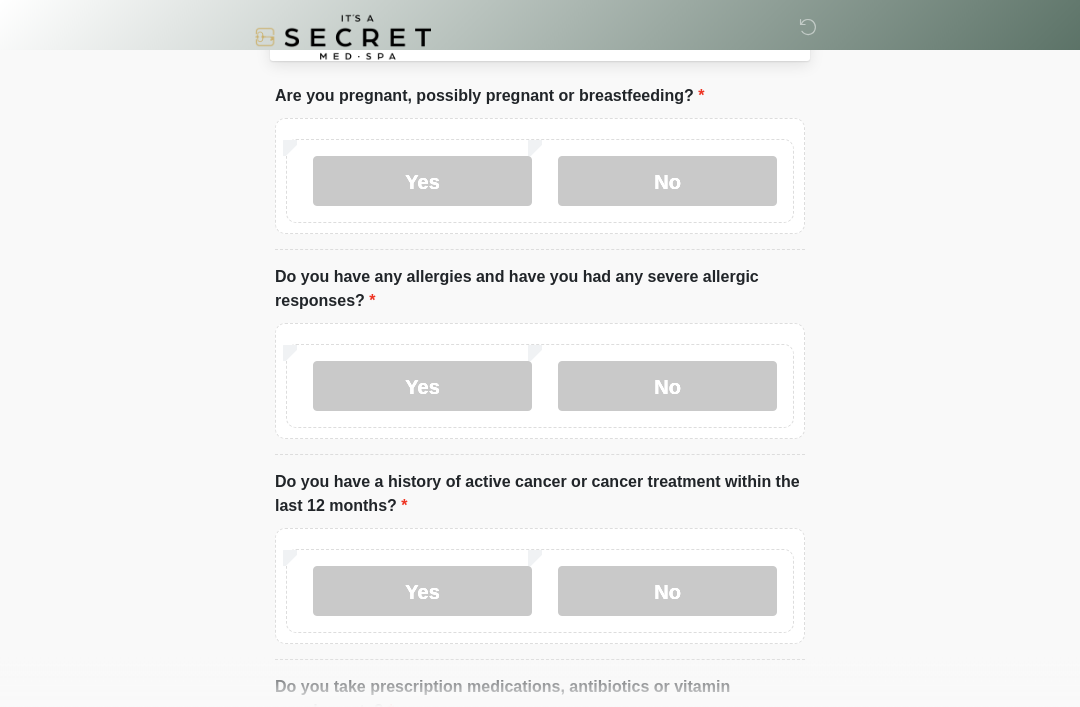 click on "No" at bounding box center (667, 592) 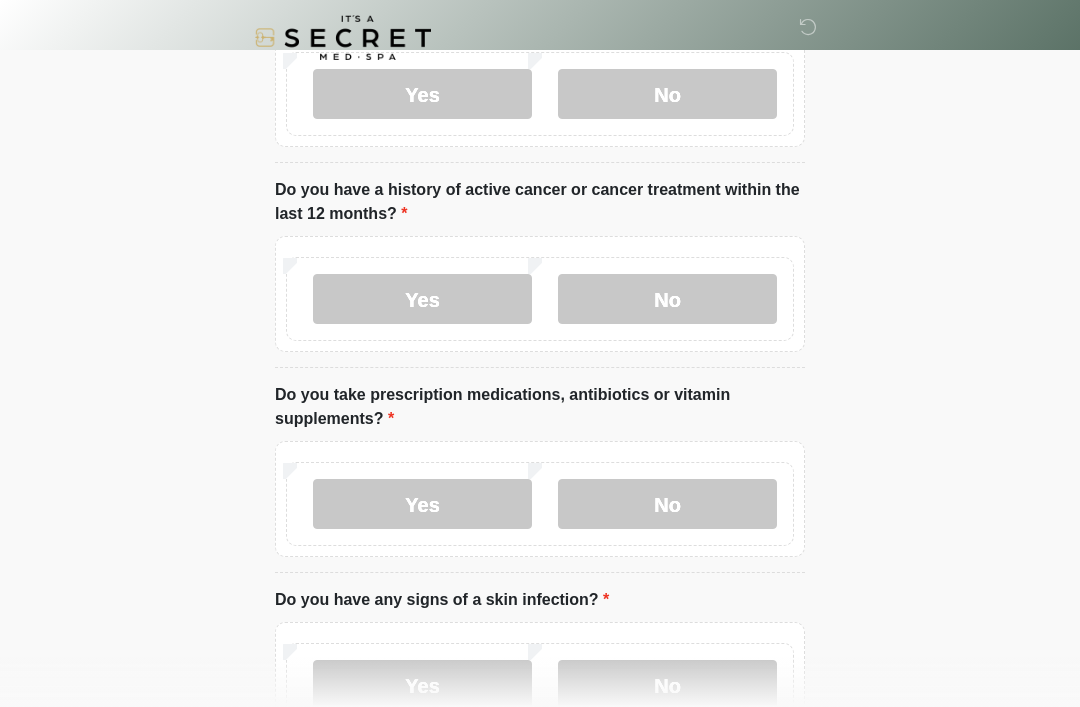 scroll, scrollTop: 536, scrollLeft: 0, axis: vertical 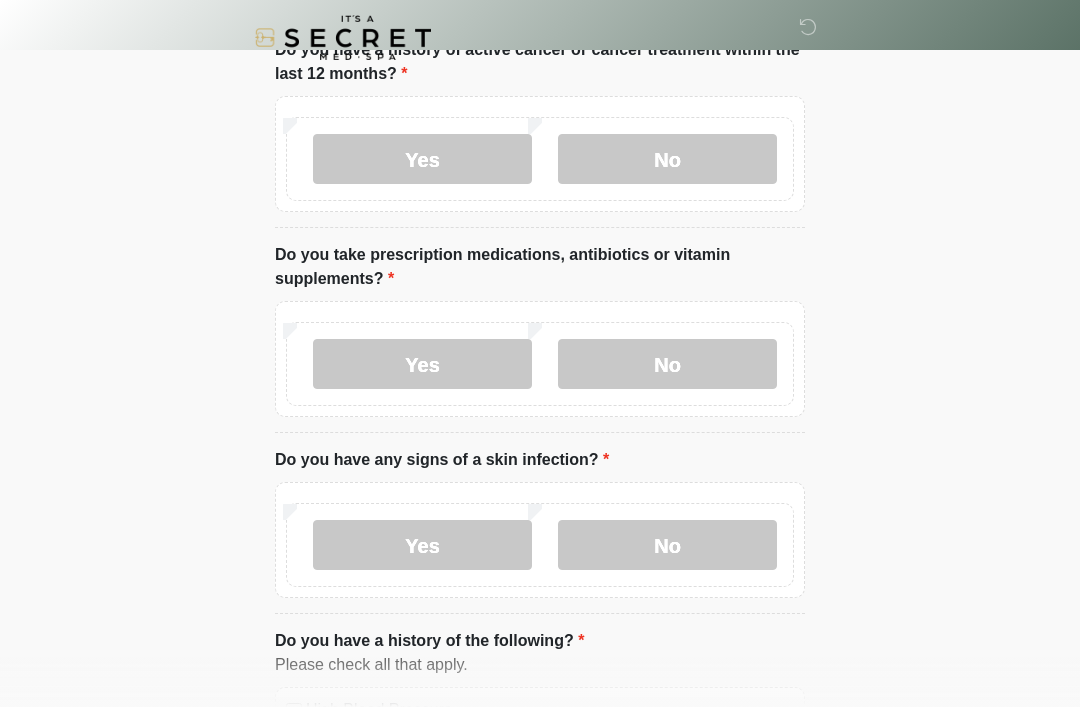 click on "No" at bounding box center [667, 364] 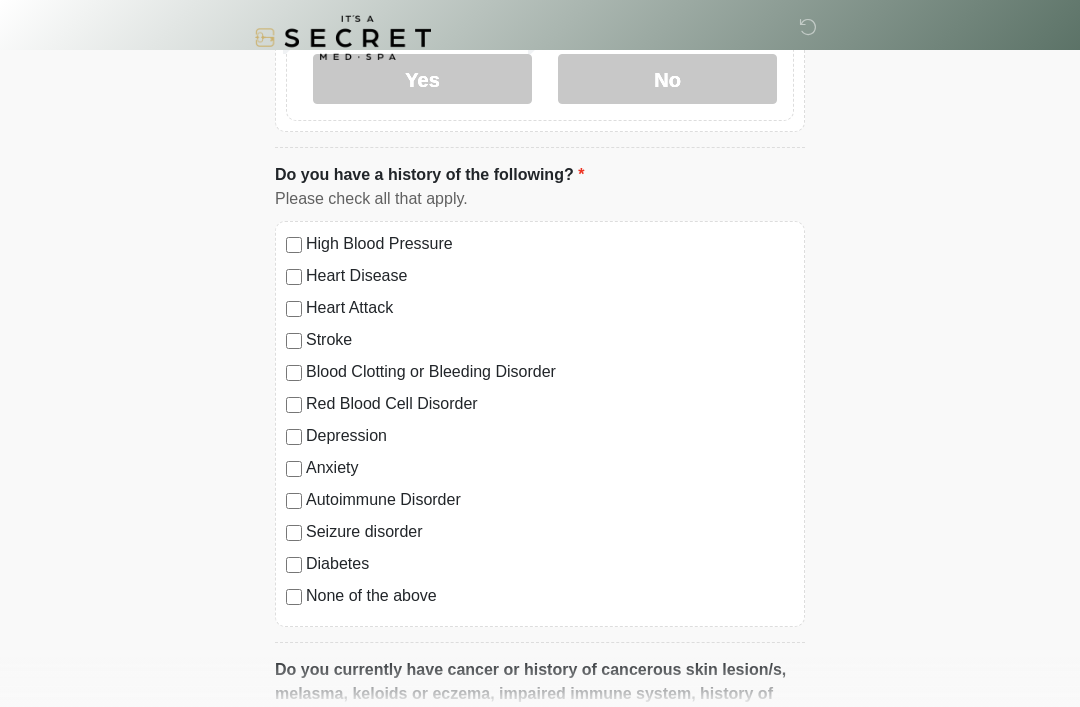 scroll, scrollTop: 1209, scrollLeft: 0, axis: vertical 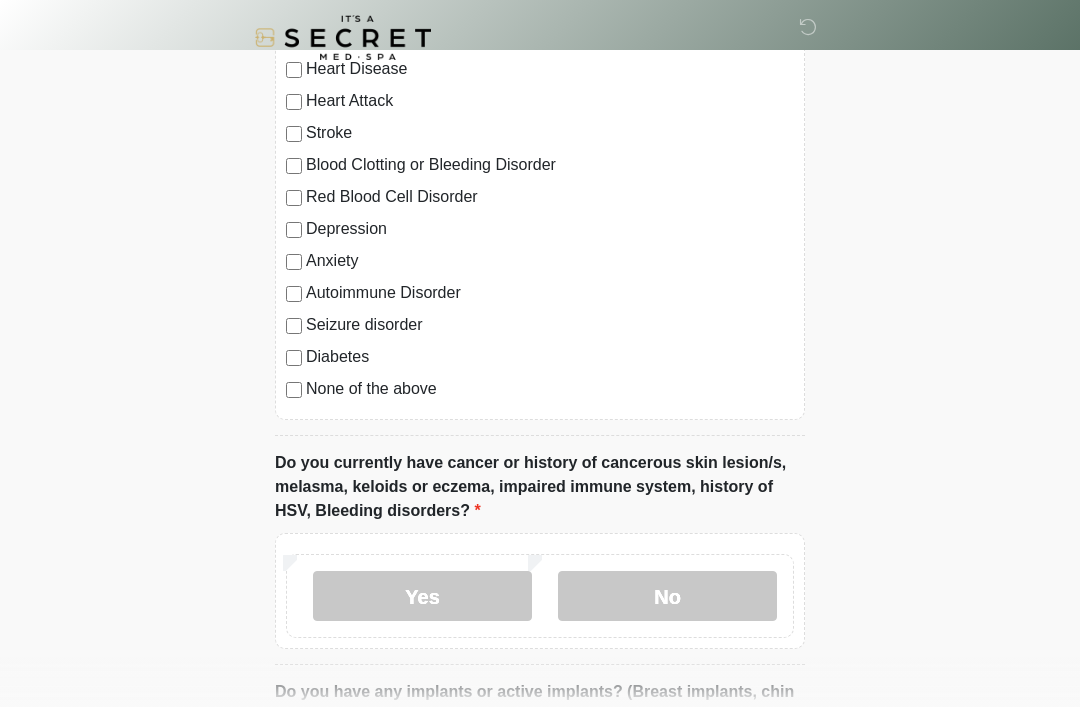 click on "No" at bounding box center (667, 596) 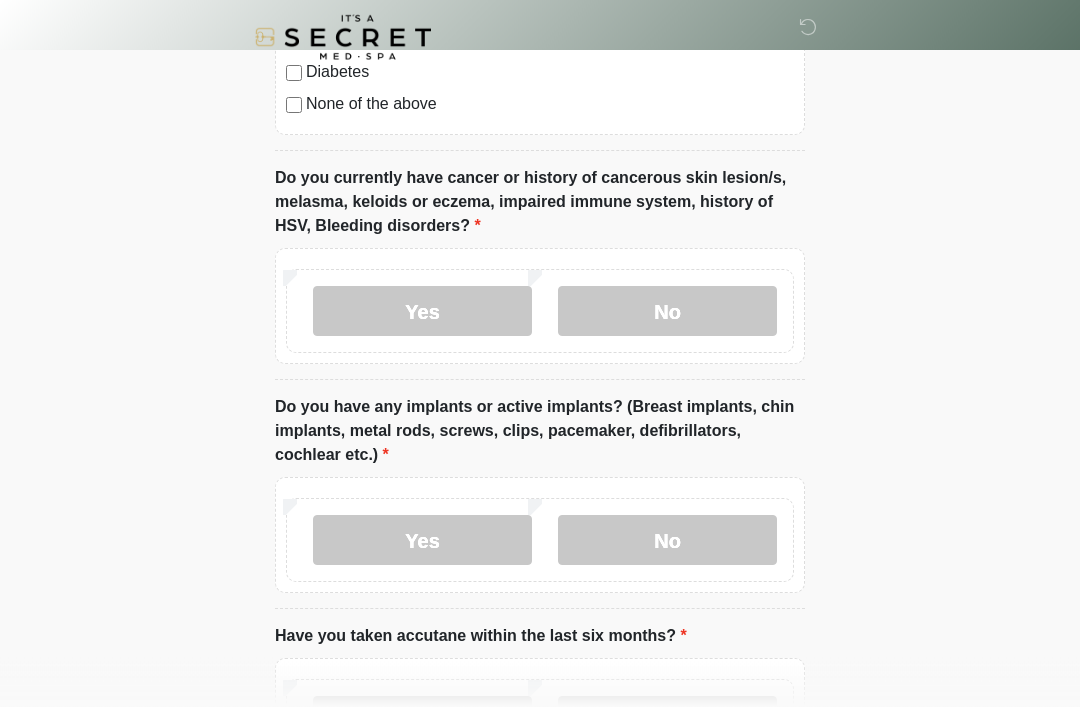 click on "No" at bounding box center [667, 541] 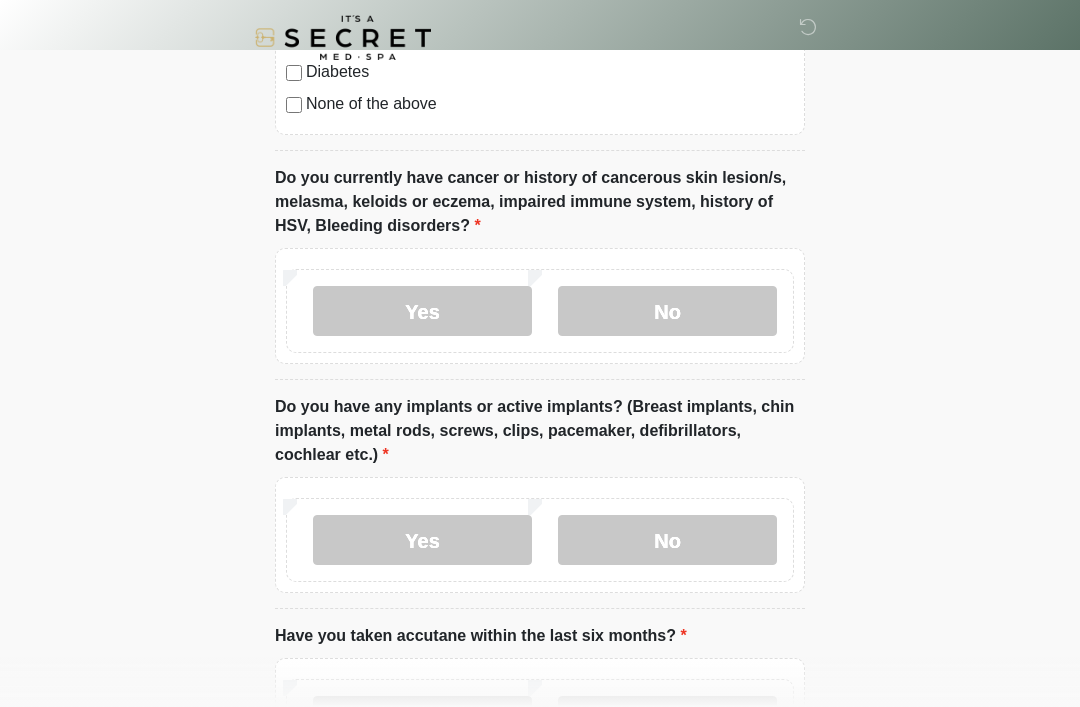 click on "No" at bounding box center [667, 721] 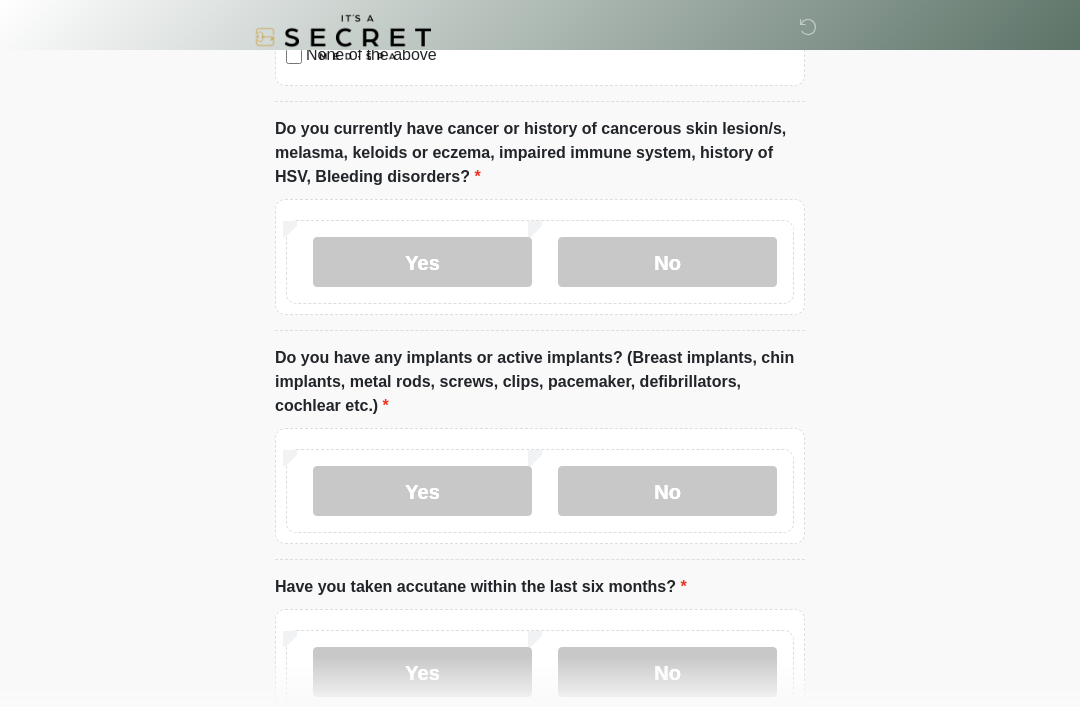 scroll, scrollTop: 1671, scrollLeft: 0, axis: vertical 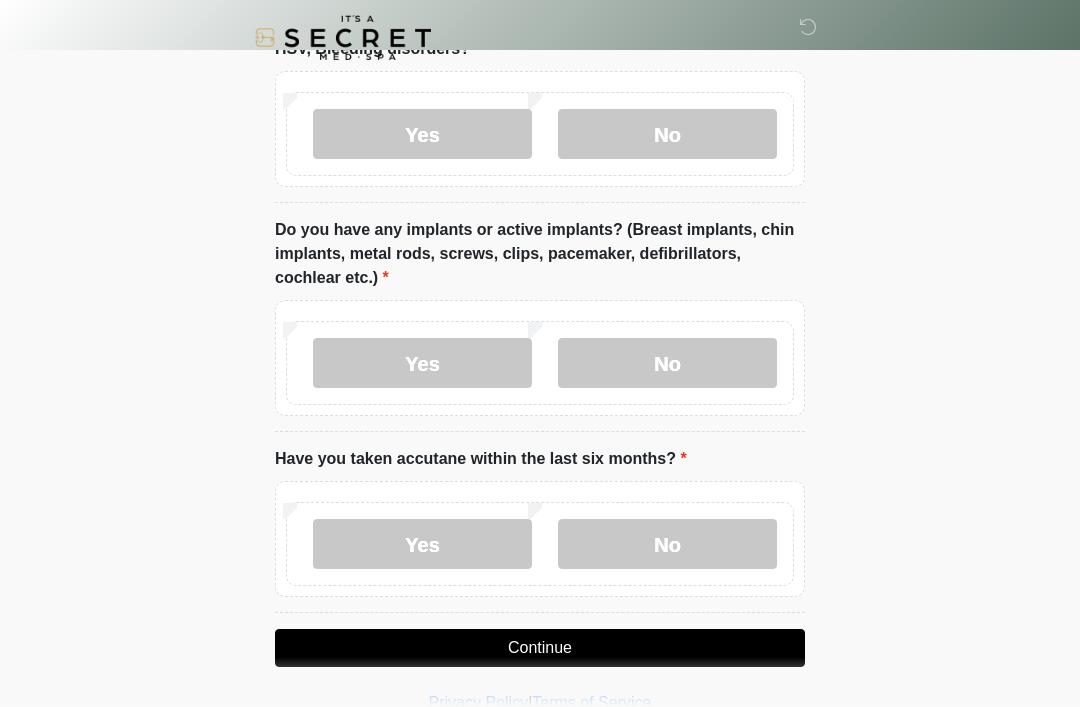 click on "Continue" at bounding box center [540, 648] 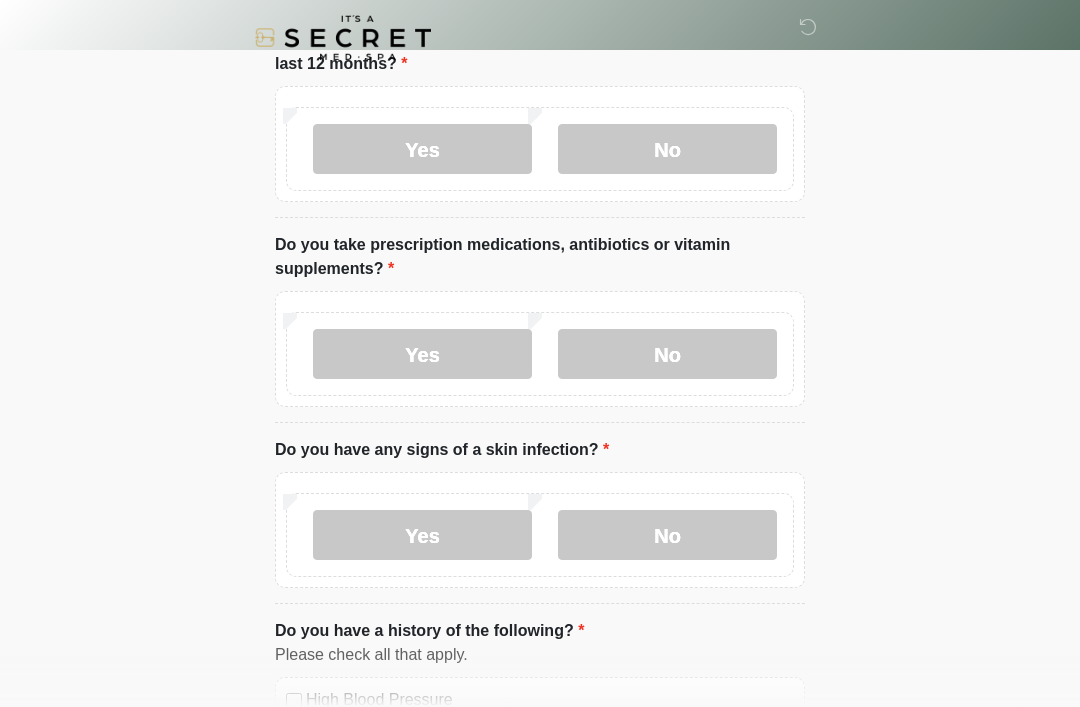 scroll, scrollTop: 0, scrollLeft: 0, axis: both 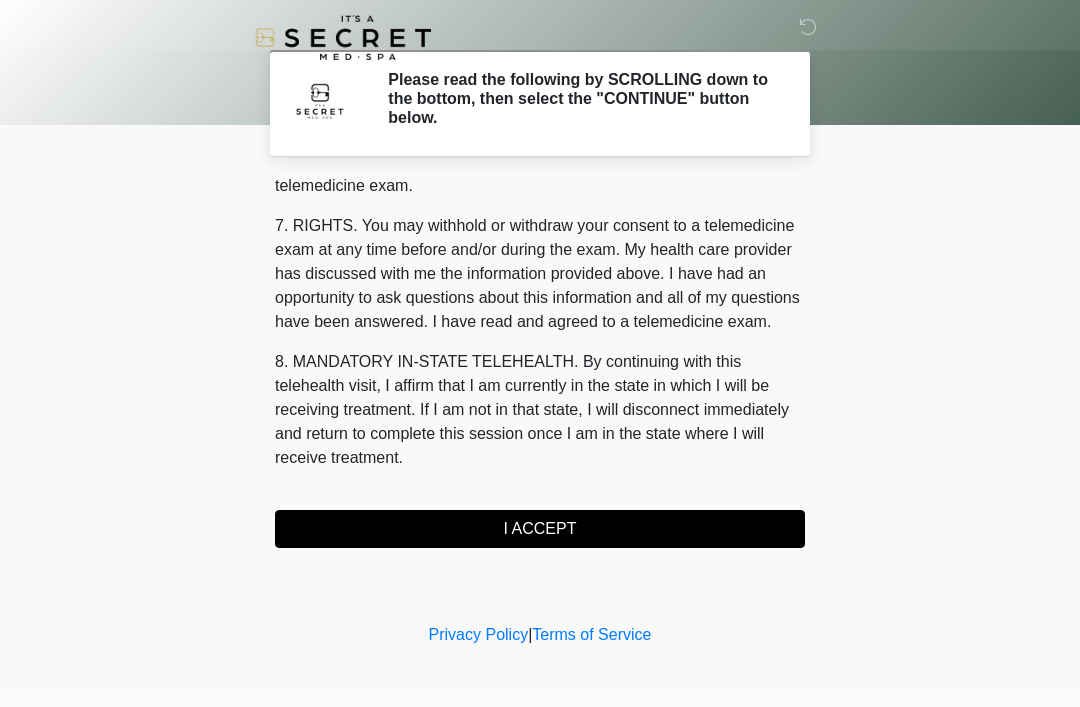 click on "I ACCEPT" at bounding box center (540, 529) 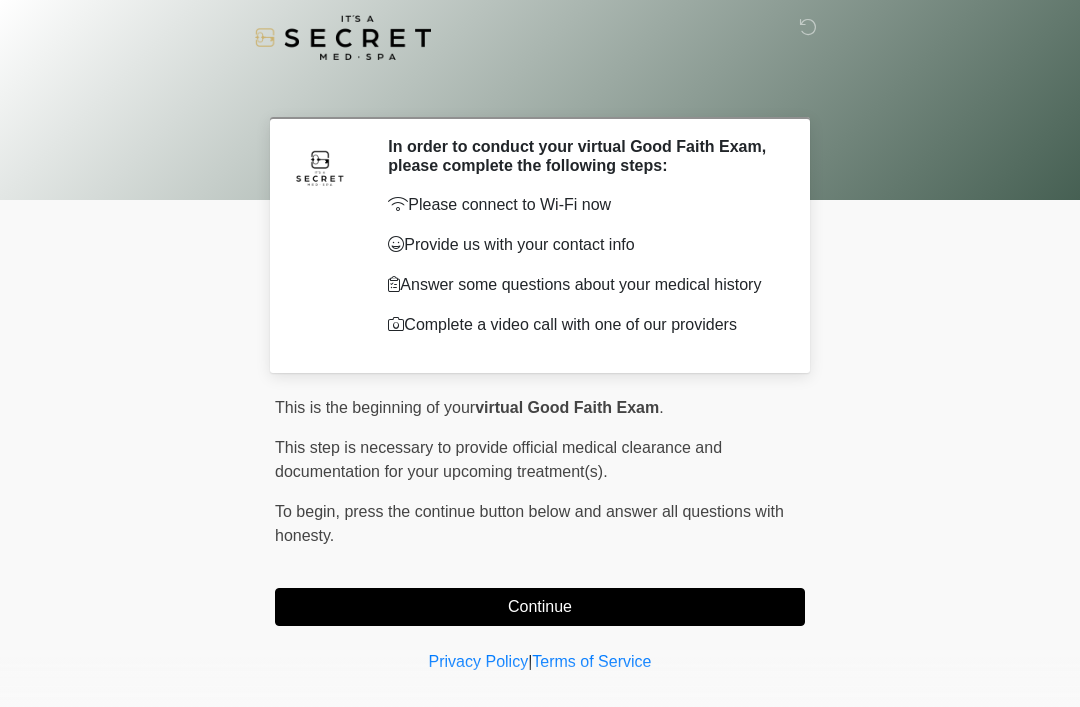 scroll, scrollTop: 0, scrollLeft: 0, axis: both 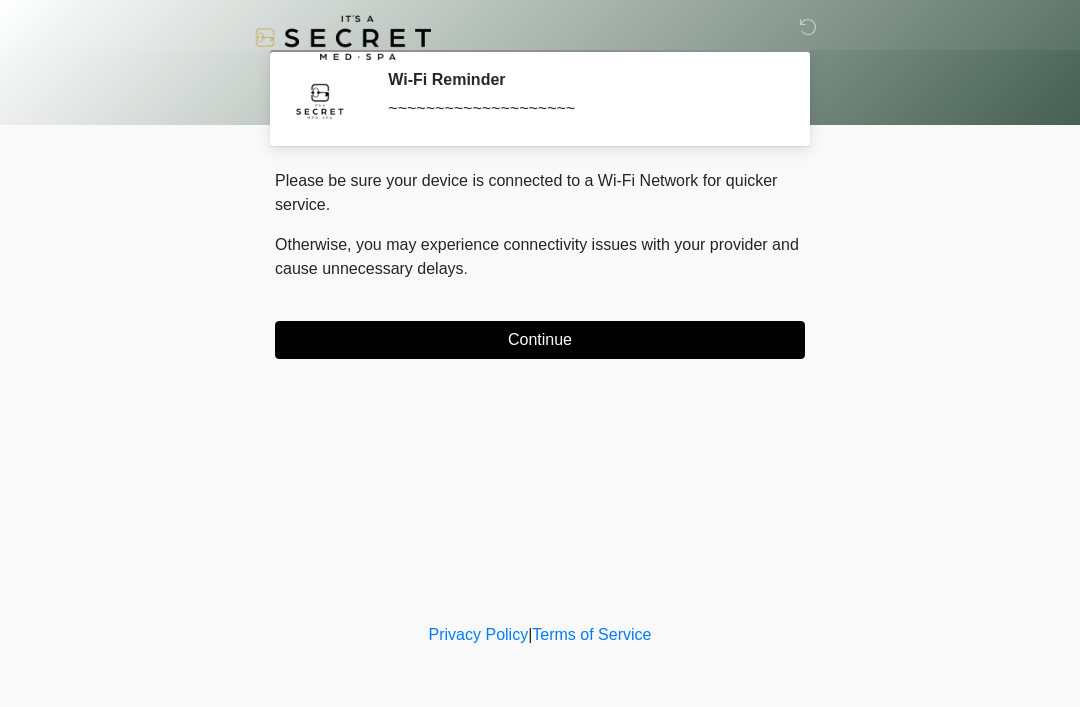 click on "Continue" at bounding box center (540, 340) 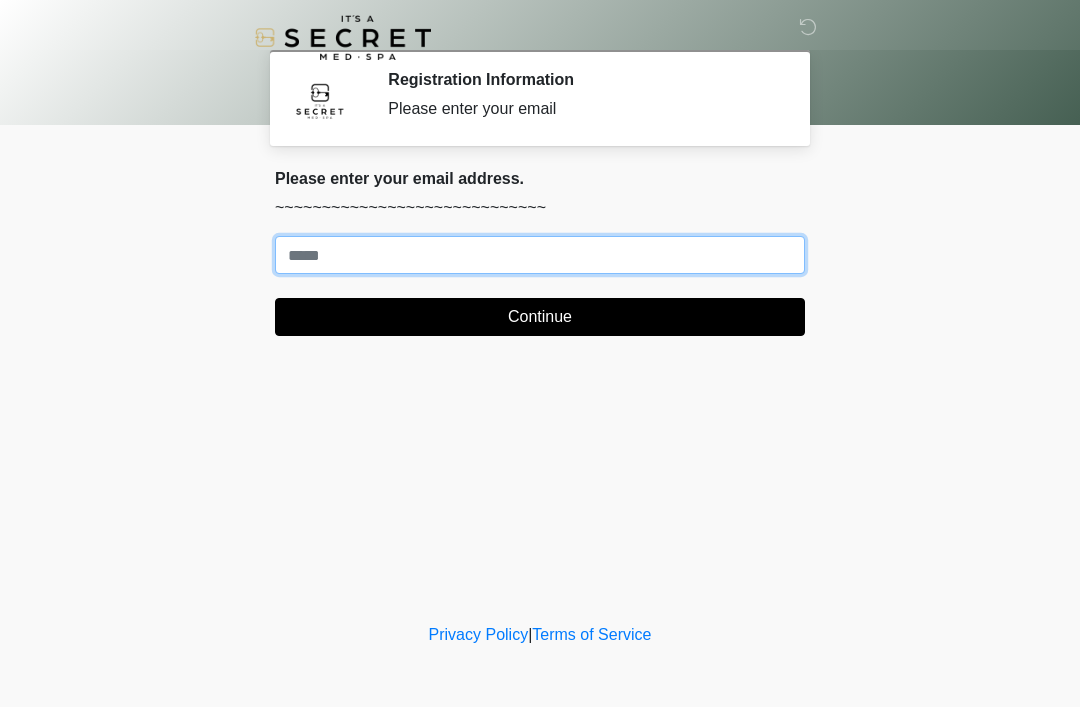 click on "Where should we email your treatment plan?" at bounding box center [540, 255] 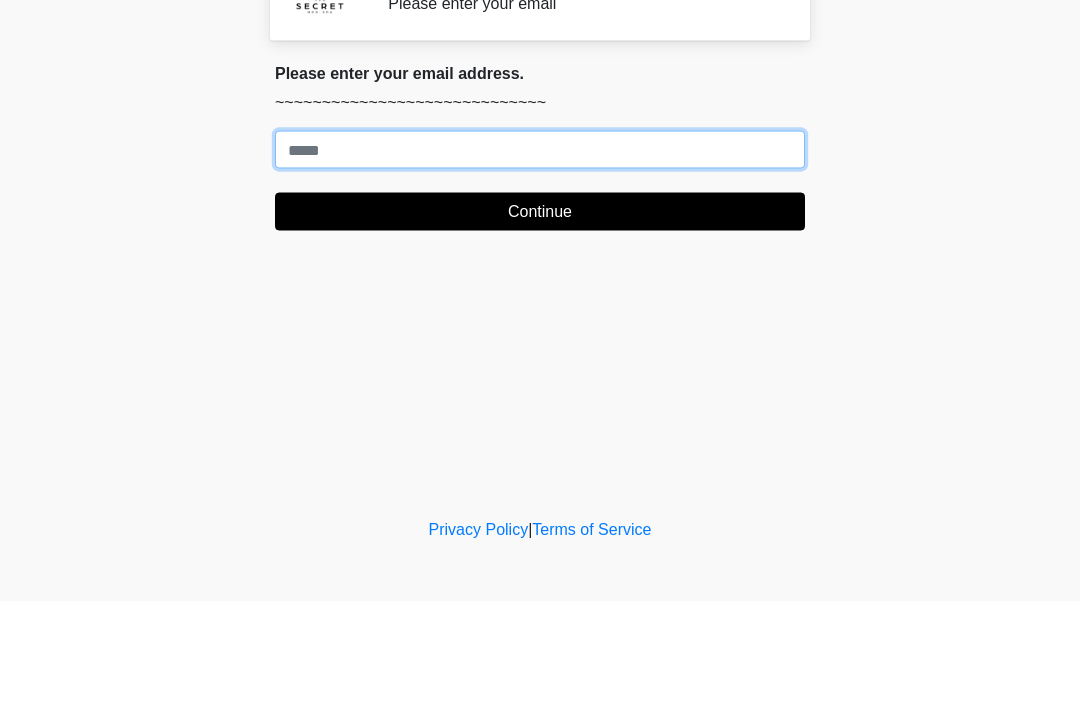 click on "Where should we email your treatment plan?" at bounding box center [540, 255] 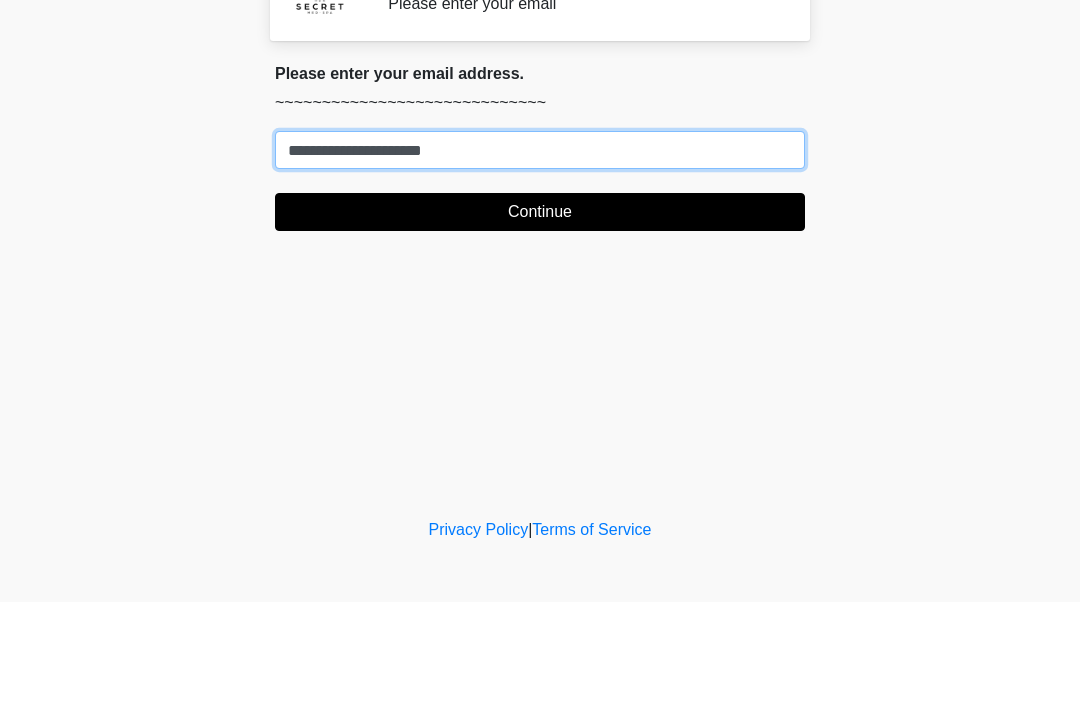 type on "**********" 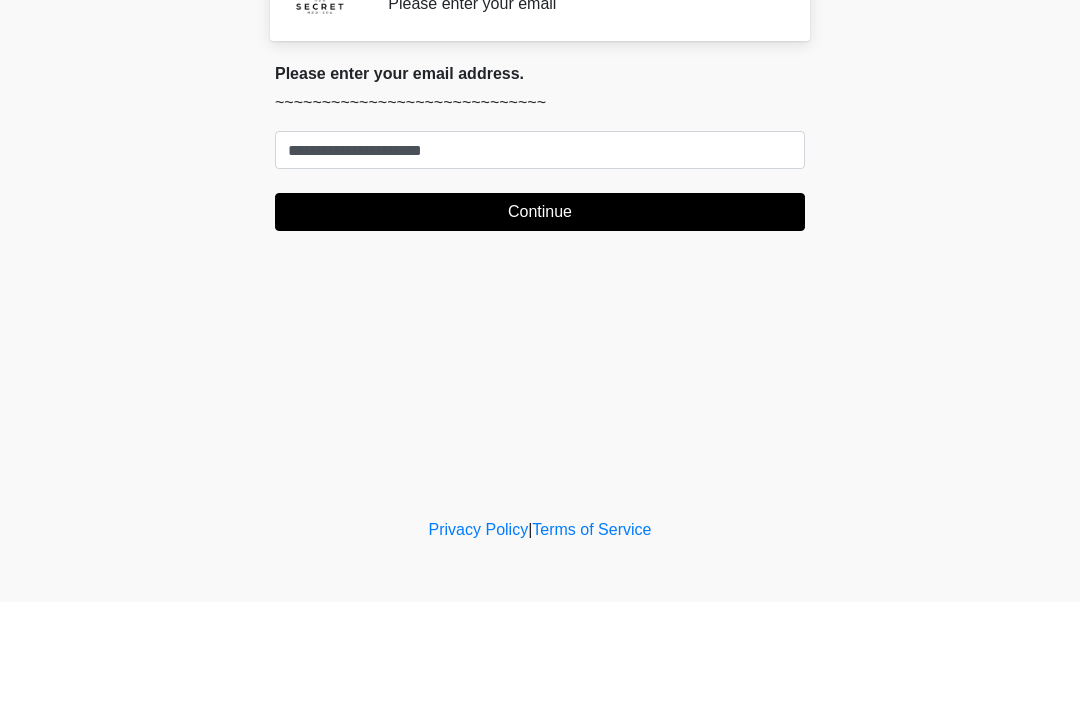 click on "Continue" at bounding box center [540, 317] 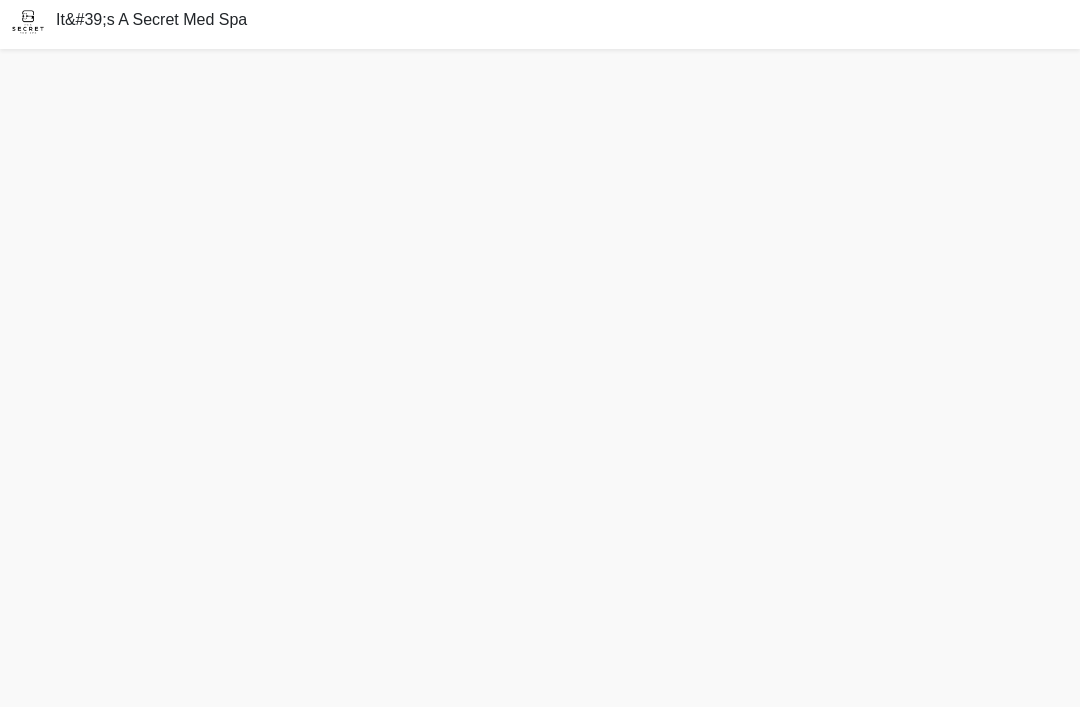 scroll, scrollTop: 70, scrollLeft: 0, axis: vertical 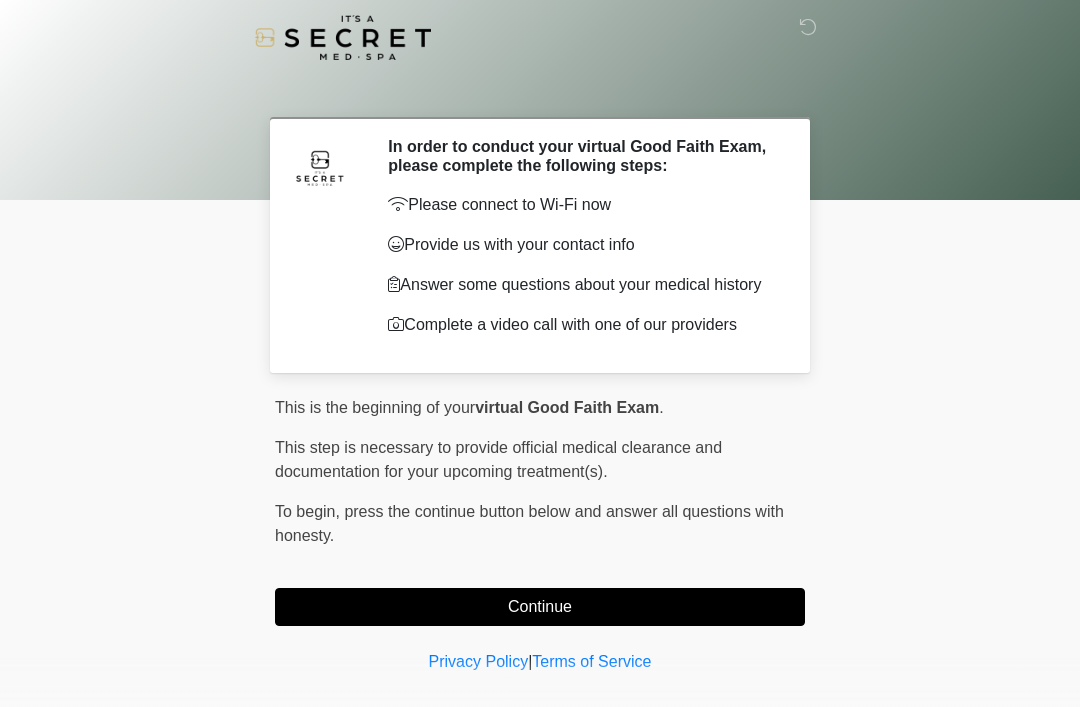 click on "Continue" at bounding box center (540, 607) 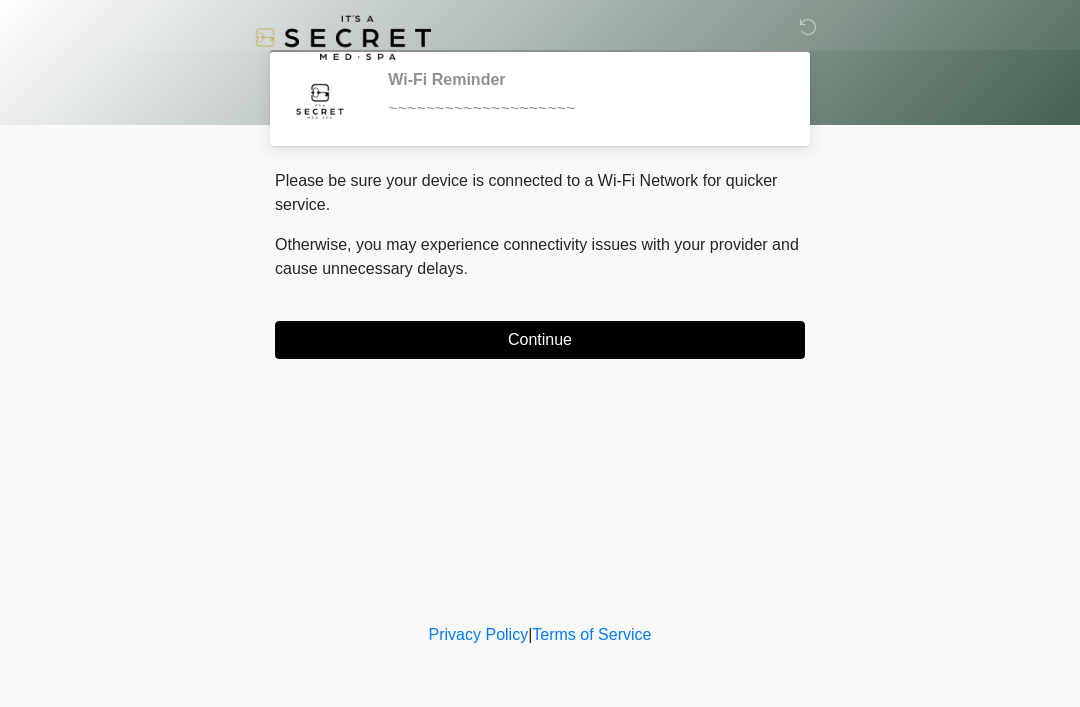 click on "Continue" at bounding box center (540, 340) 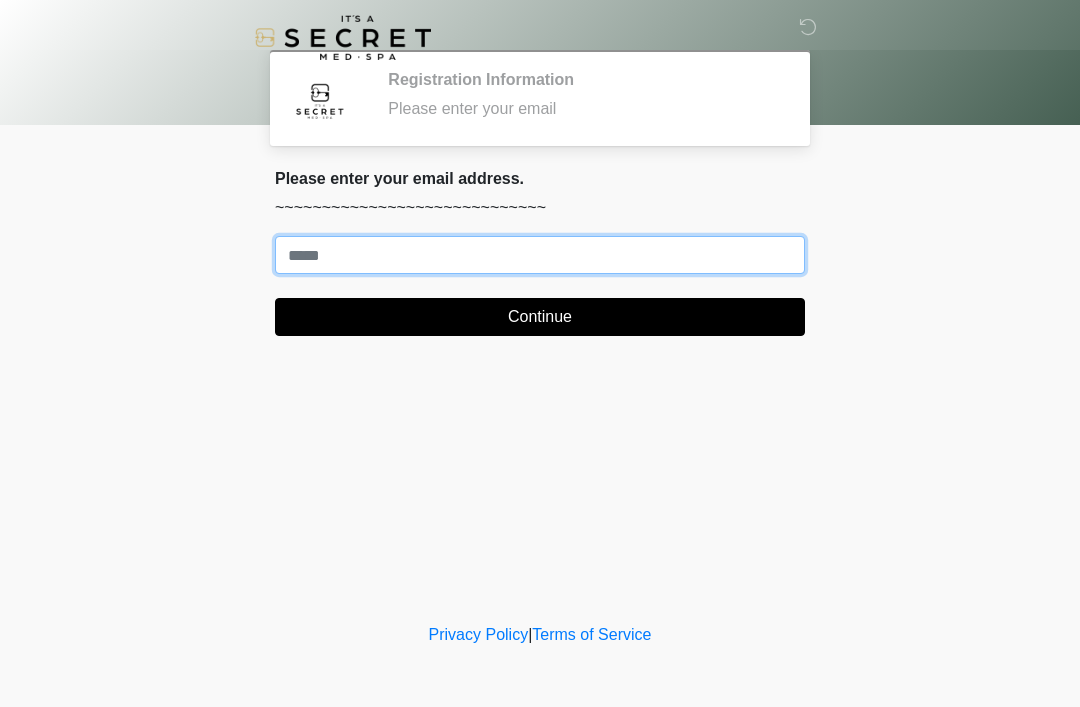 click on "Where should we email your treatment plan?" at bounding box center (540, 255) 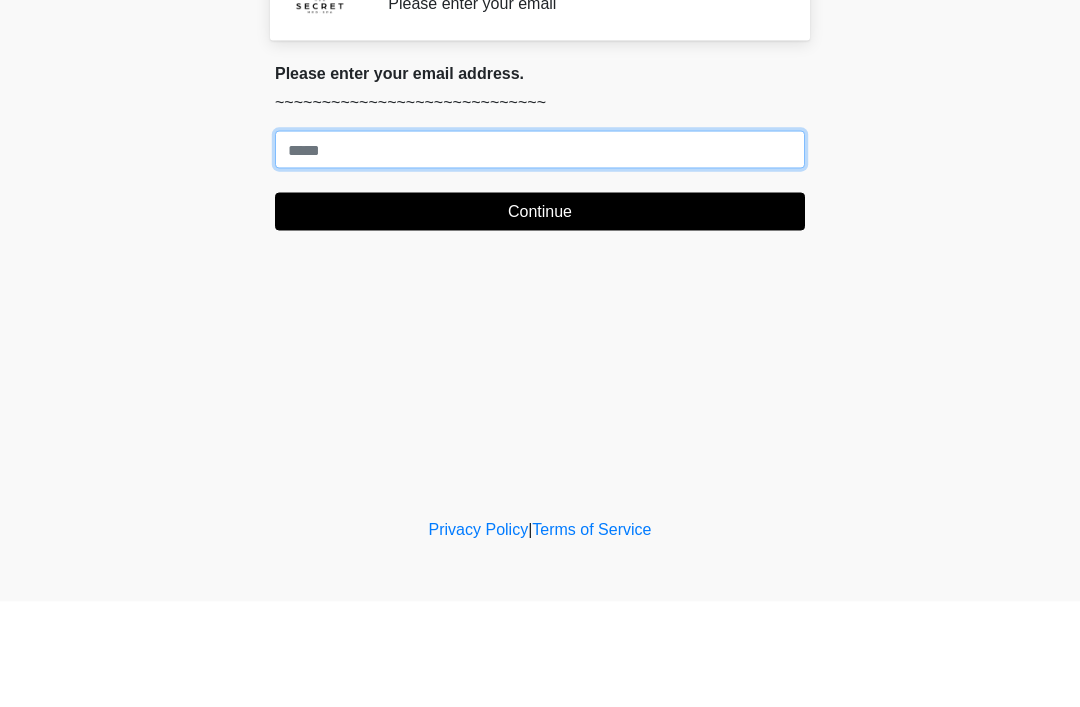 click on "Where should we email your treatment plan?" at bounding box center [540, 255] 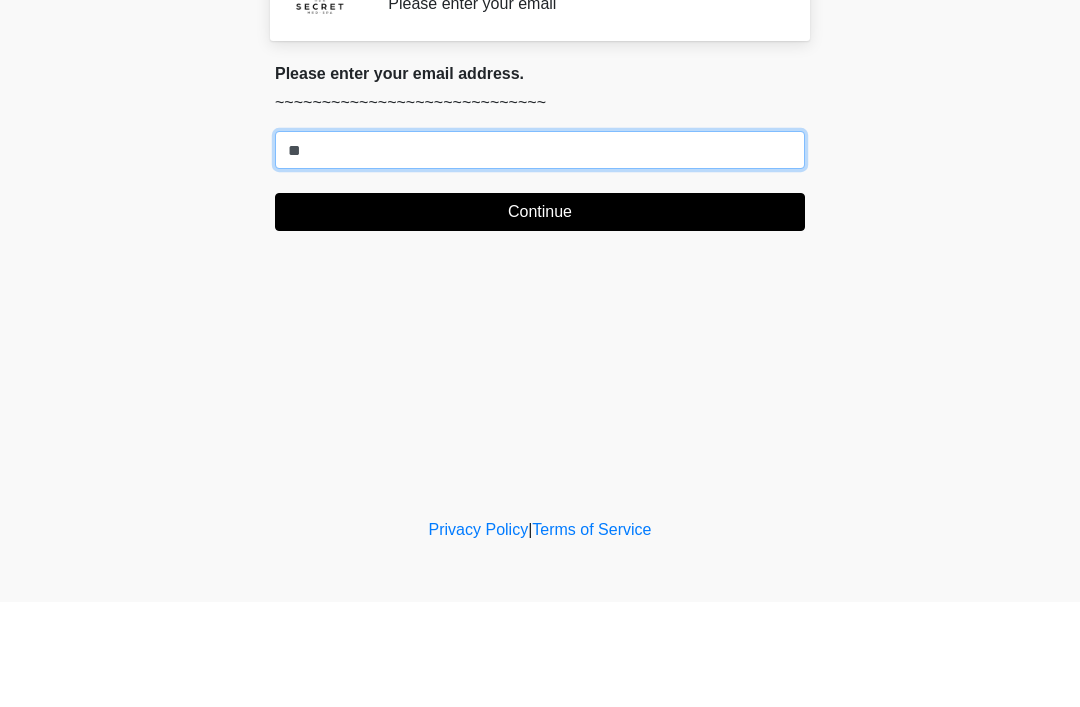 type on "*" 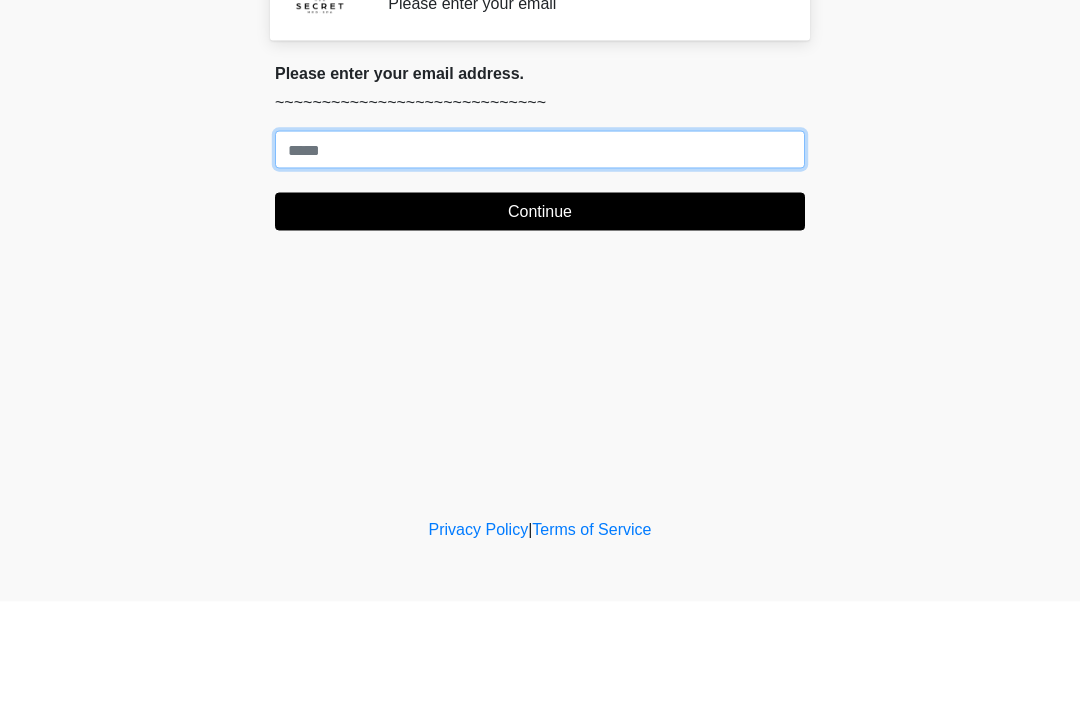 click on "Where should we email your treatment plan?" at bounding box center (540, 255) 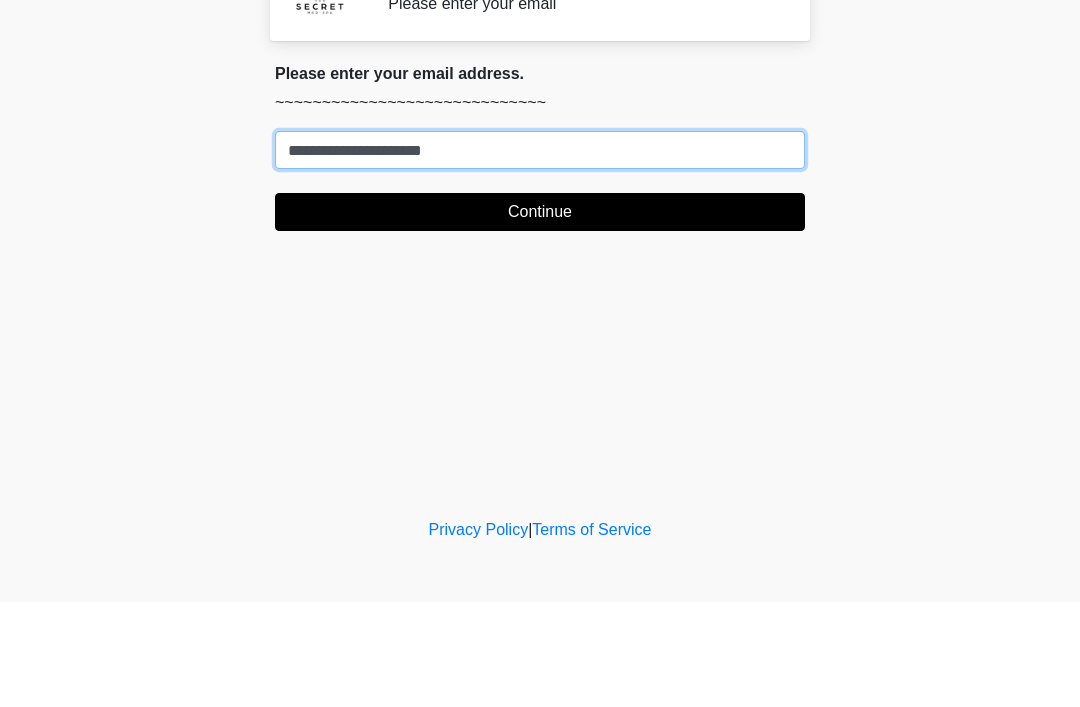 click on "**********" at bounding box center [540, 255] 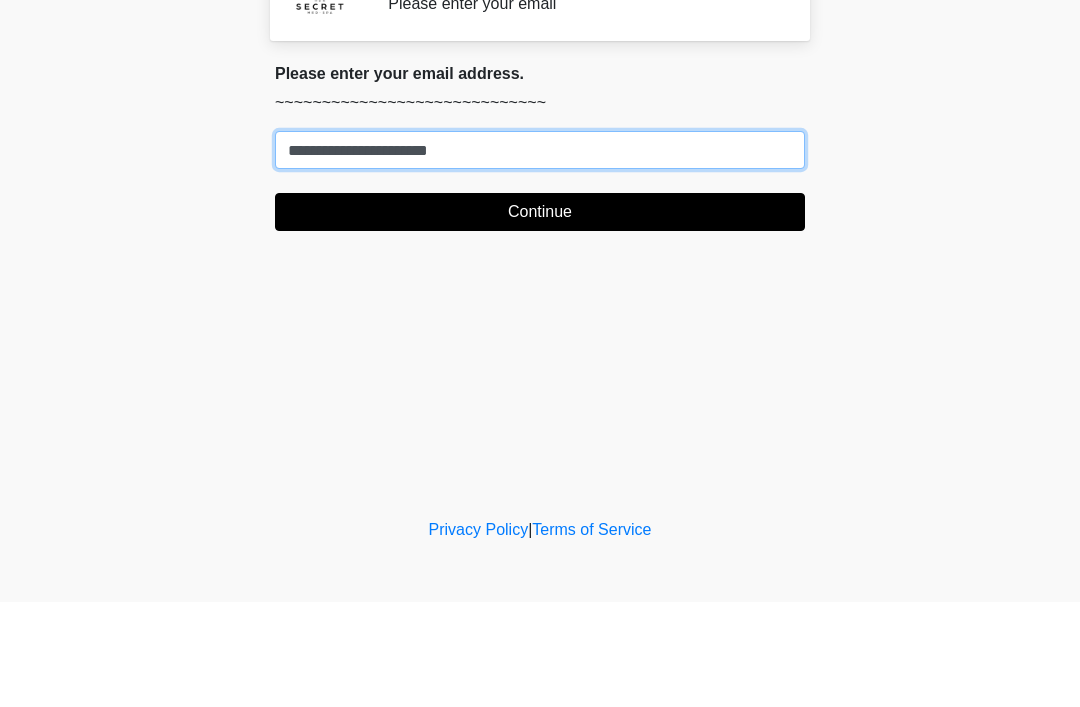 type on "**********" 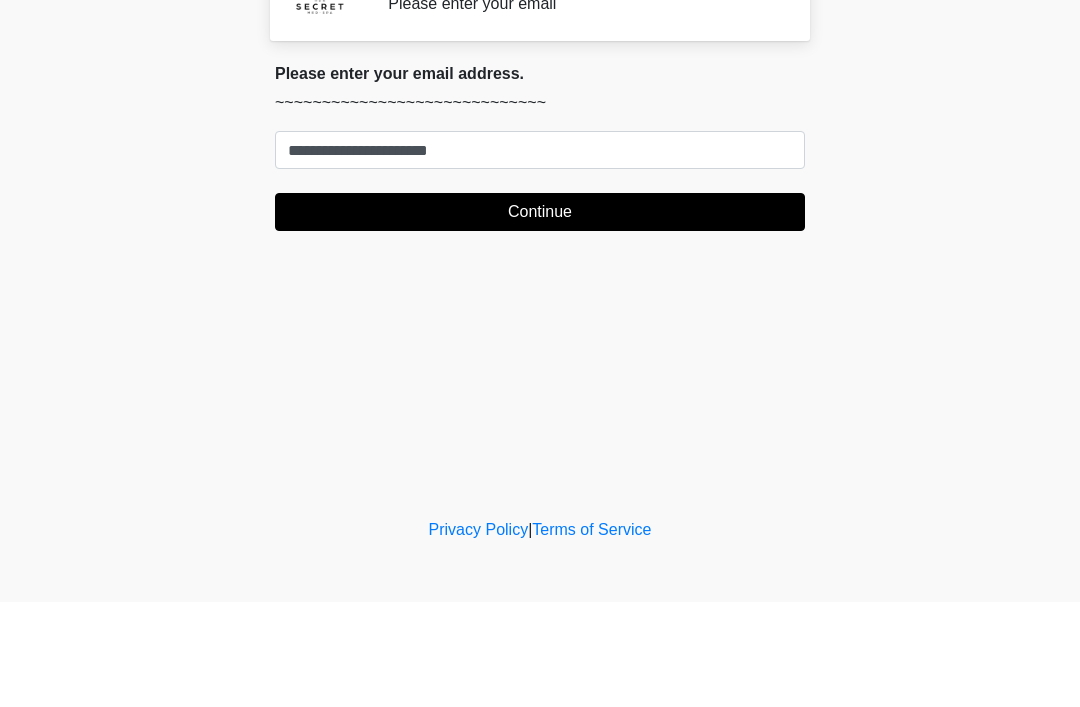 click on "Continue" at bounding box center [540, 317] 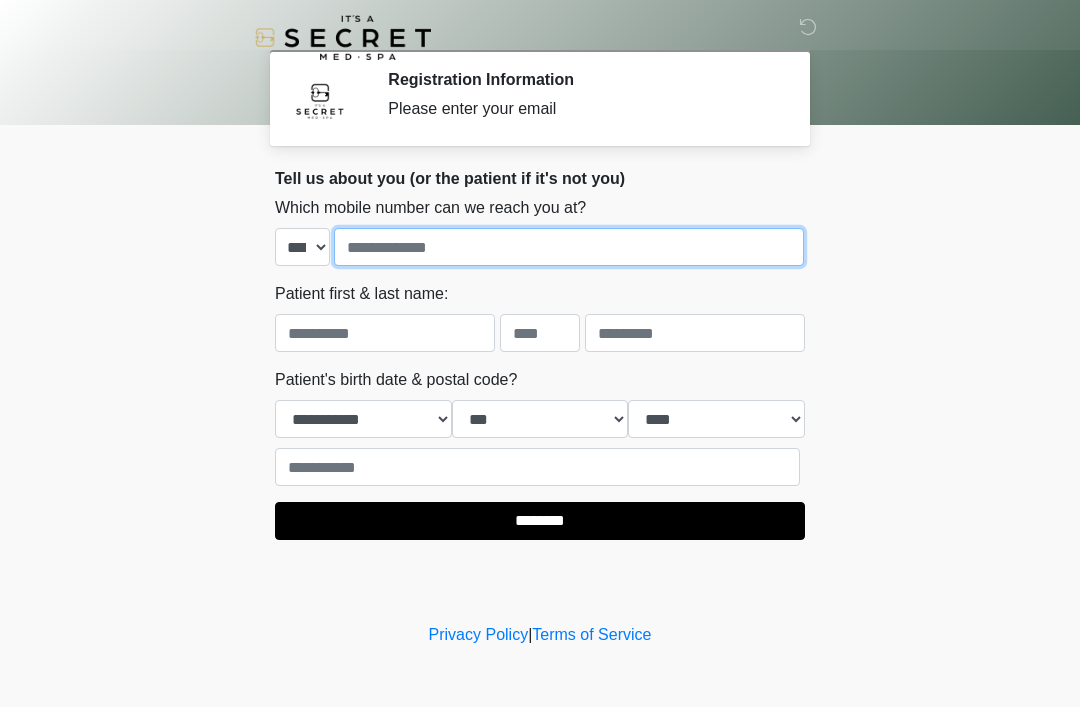 click at bounding box center [569, 247] 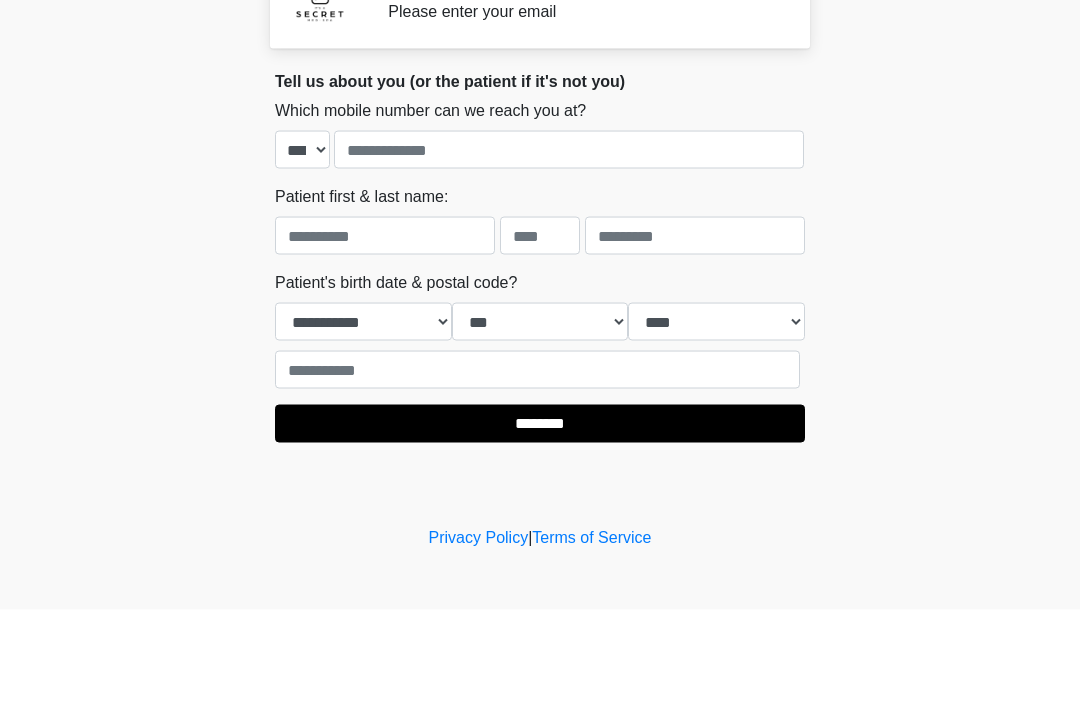 click on "Patient first & last name:" at bounding box center [361, 294] 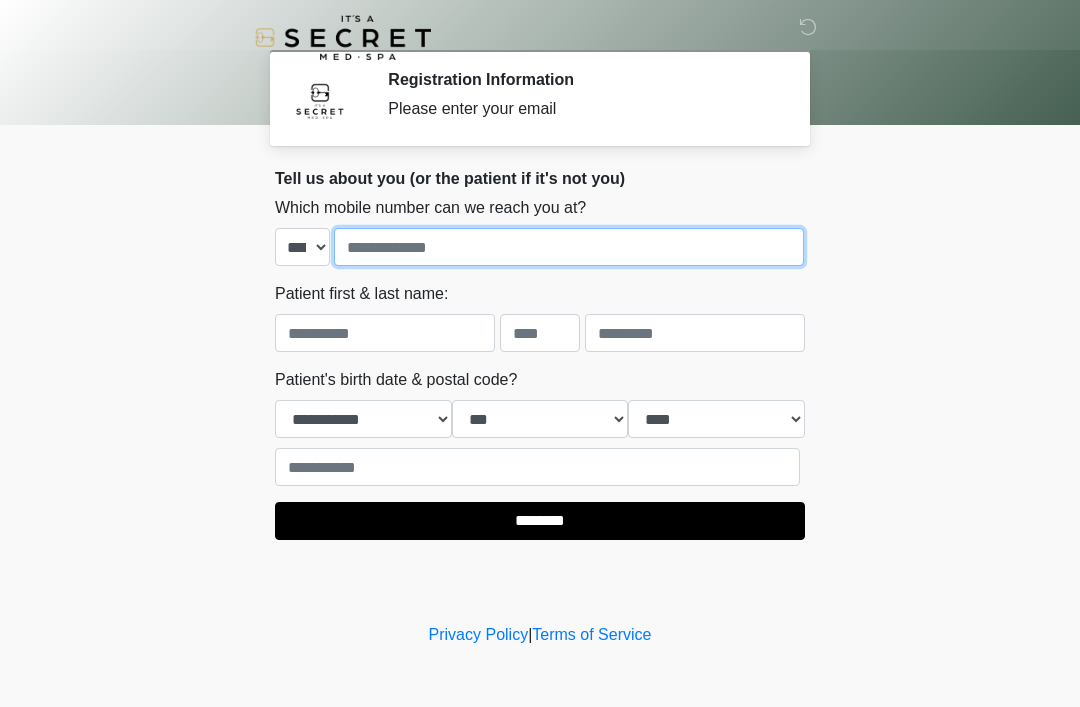 click at bounding box center (569, 247) 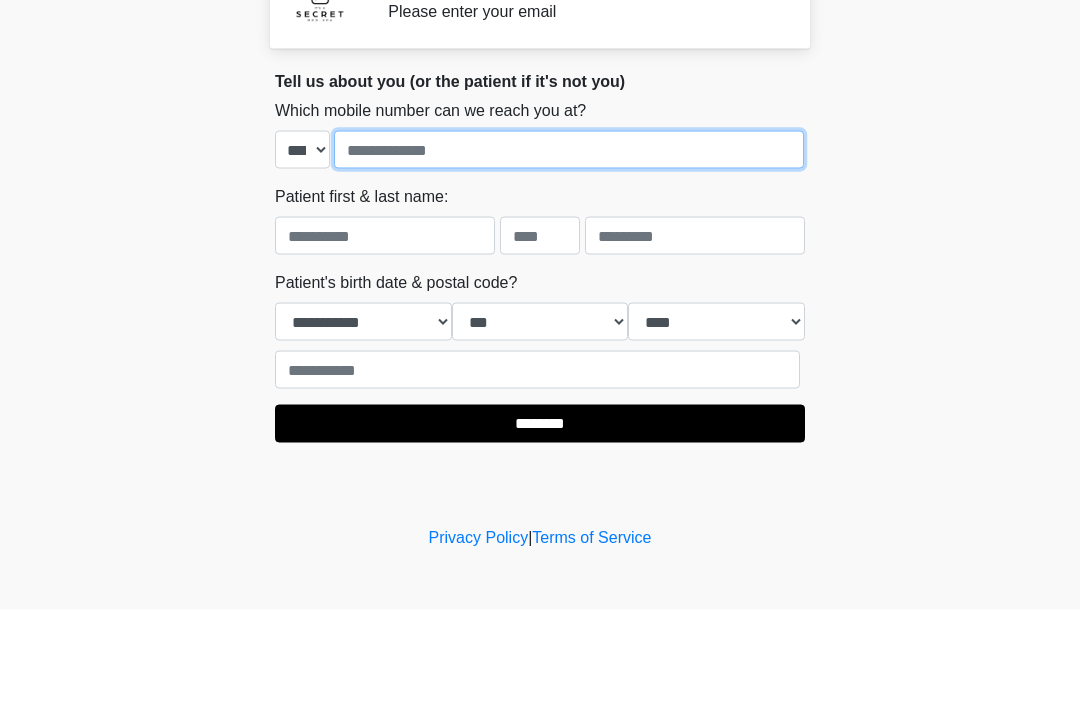 click at bounding box center (569, 247) 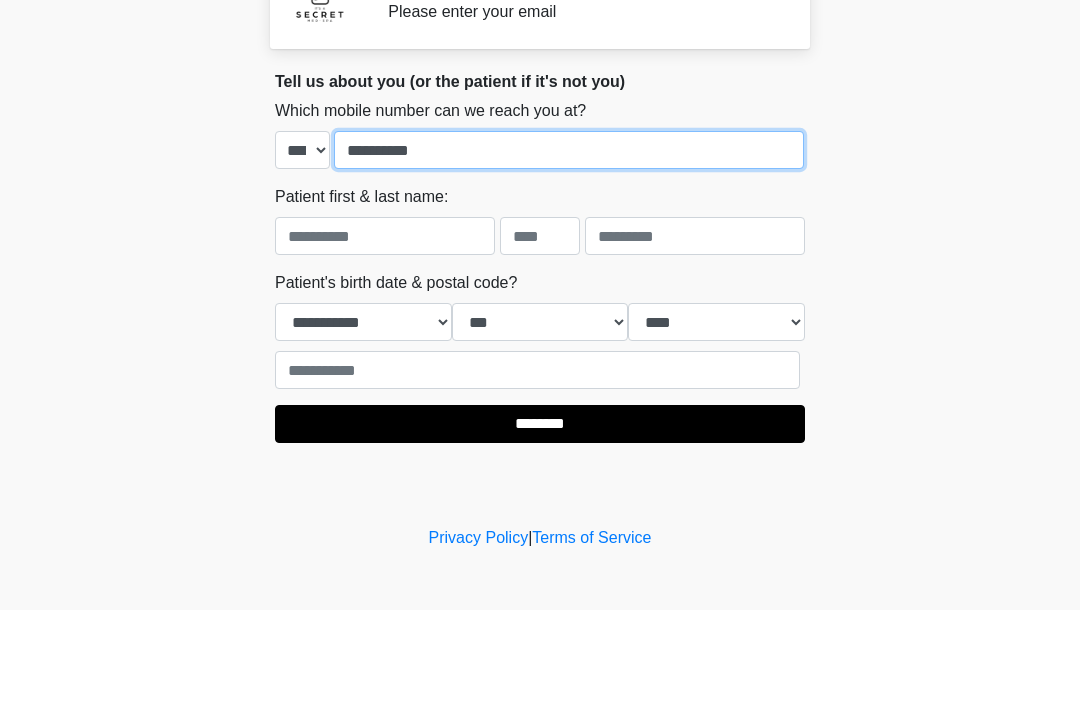 type on "**********" 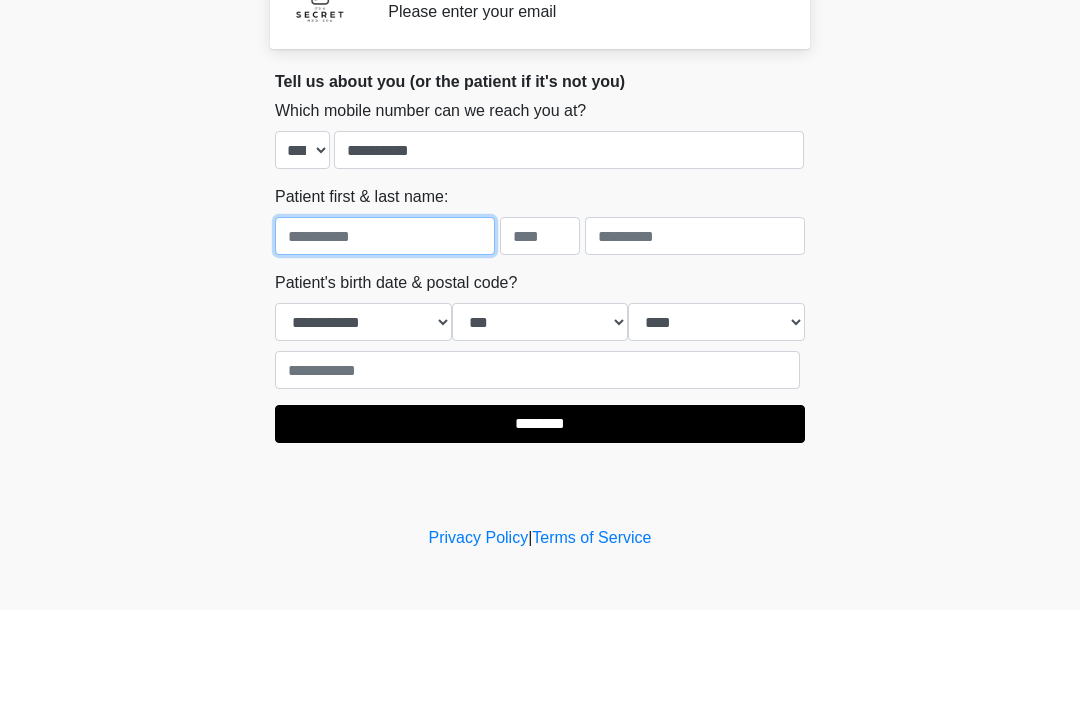 click at bounding box center (385, 333) 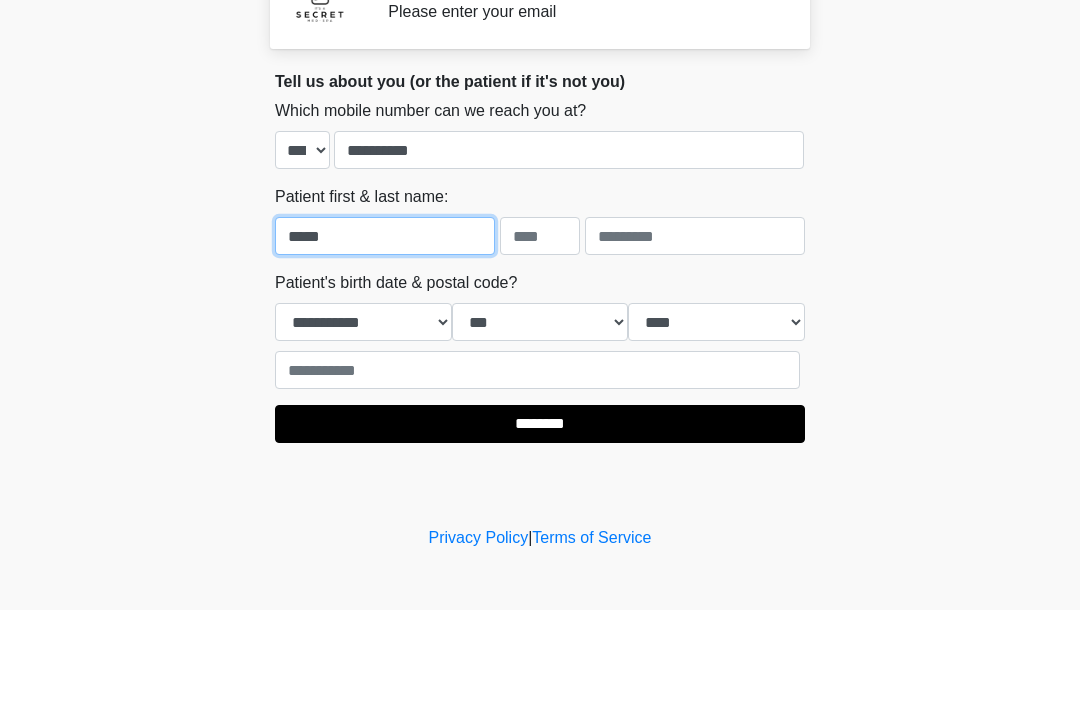 type on "*****" 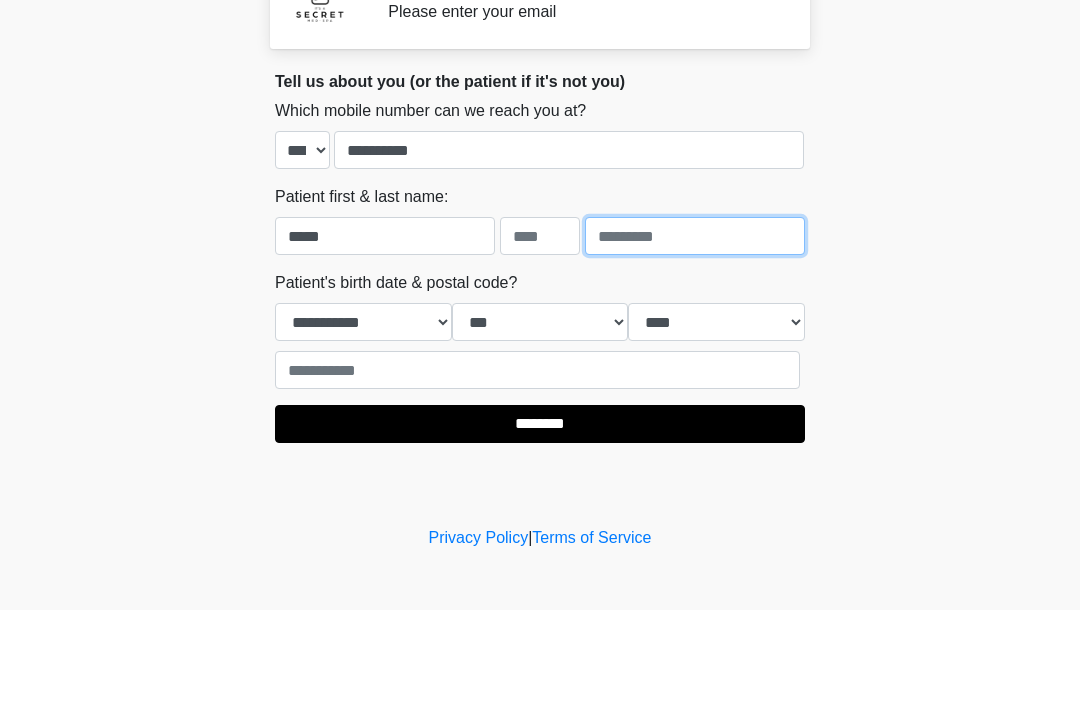 click at bounding box center [695, 333] 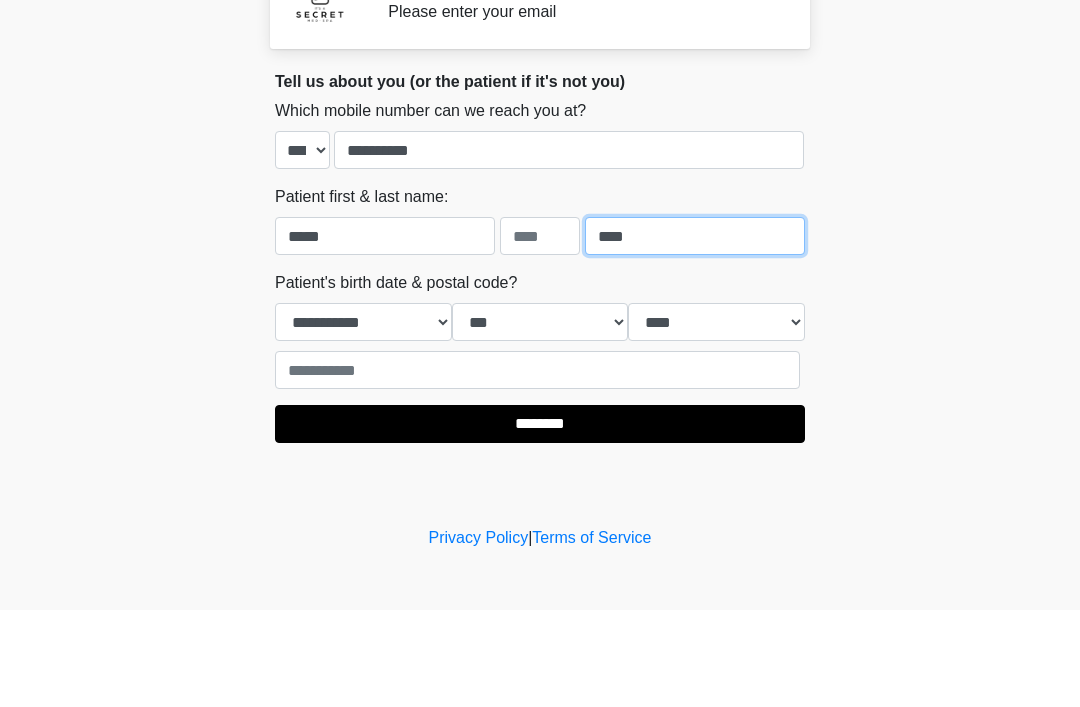 type on "****" 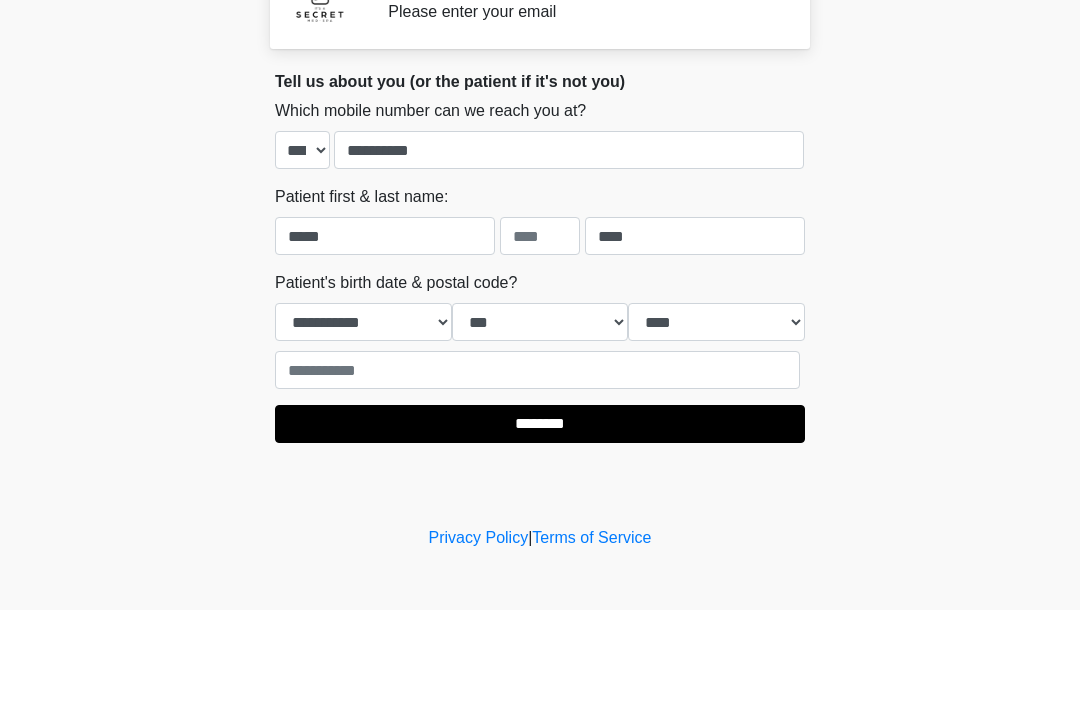 click on "‎ ‎
Registration Information
Please enter your email
Please connect to Wi-Fi now   Provide us with your contact info  Answer some questions about your medical history  Complete a video call with one of our providers
This is the beginning of your  virtual Good Faith Exam .  ﻿﻿﻿﻿﻿﻿﻿﻿ This step is necessary to provide official medical clearance and documentation for your upcoming treatment(s).   ﻿﻿﻿﻿﻿﻿To begin, ﻿﻿﻿﻿﻿﻿ press the continue button below and answer all questions with honesty.
Continue
Please be sure your device is connected to a Wi-Fi Network for quicker service.  .
Continue" at bounding box center [540, 353] 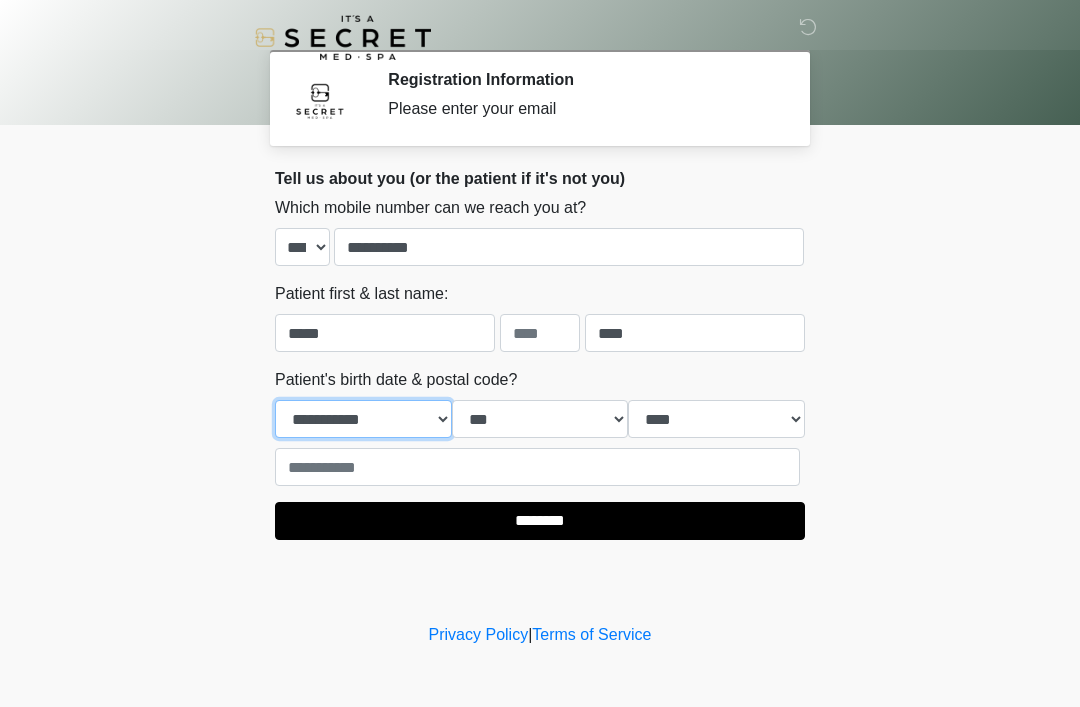 click on "**********" at bounding box center [363, 419] 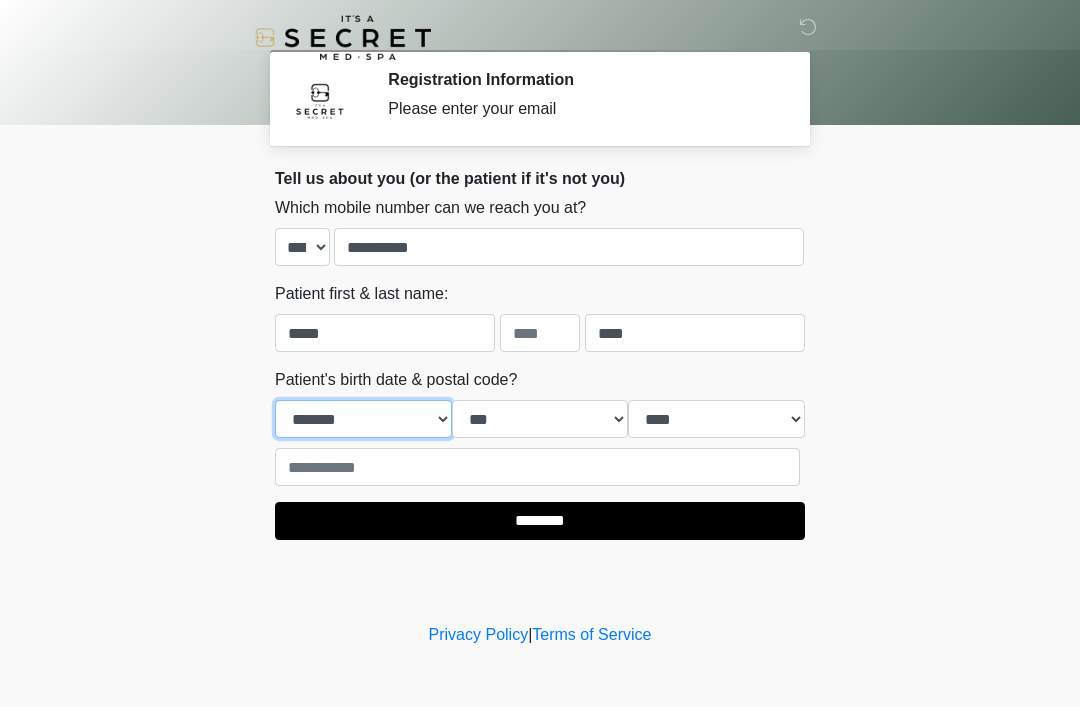click on "**********" at bounding box center (363, 419) 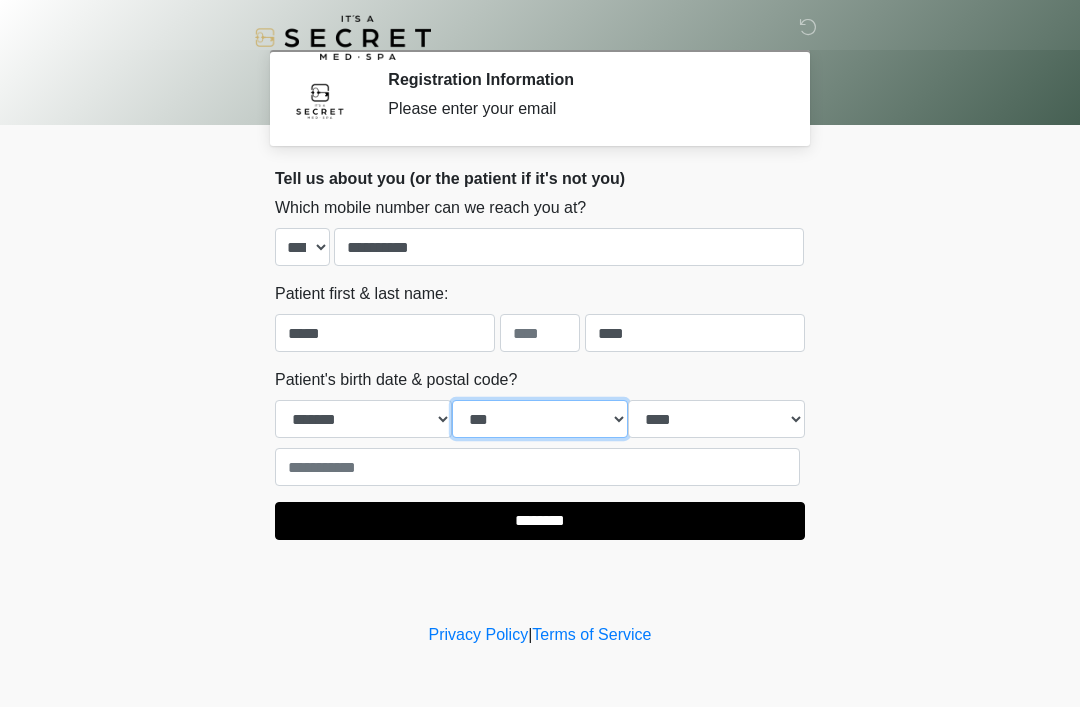 click on "***
*
*
*
*
*
*
*
*
*
**
**
**
**
**
**
**
**
**
**
**
**
**
**
**
**
**
**
**
**
**
**" at bounding box center [540, 419] 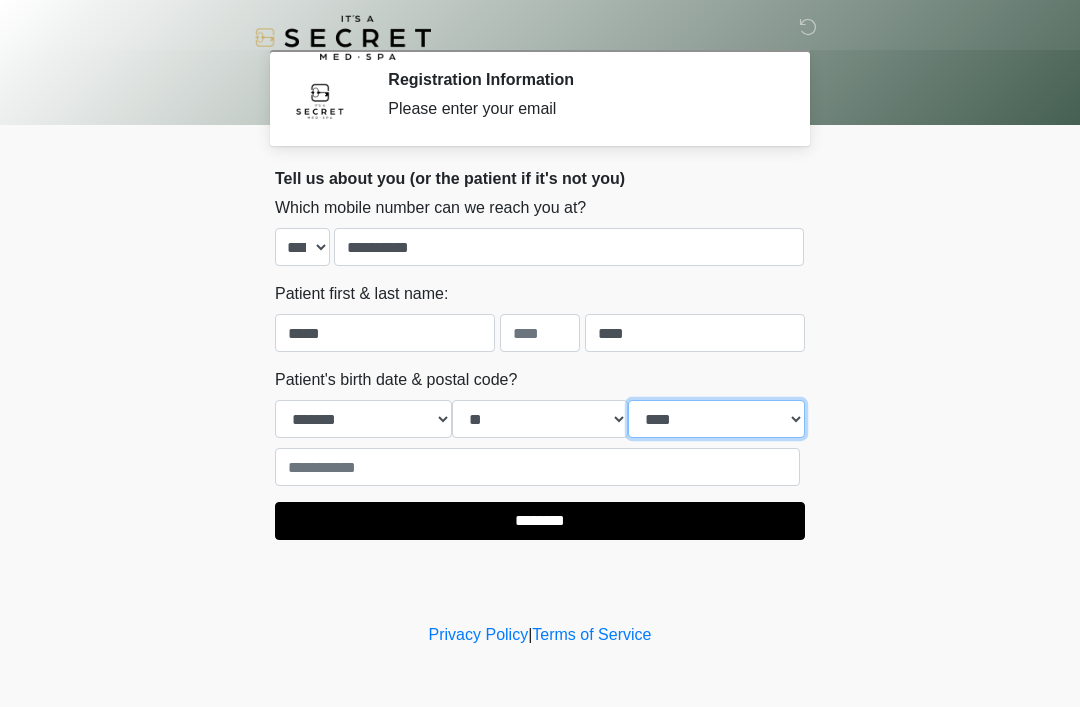 click on "****
****
****
****
****
****
****
****
****
****
****
****
****
****
****
****
****
****
****
****
****
****
****
****
****
****
****
****
****
****
****
****
****
****
****
****
****
****
****
****
****
****
****
****
****
****
****
****
****
****
****
****
****
****
****
****
****
****
****
****
****
****
****
****
****
****
****
****
****
****
****
****
****
****
****
****
****
****
****
****
****
****
****
****
****
****
****
****
****
****
****
****
****
****
****
****
****
****
****
****
****
****" at bounding box center (716, 419) 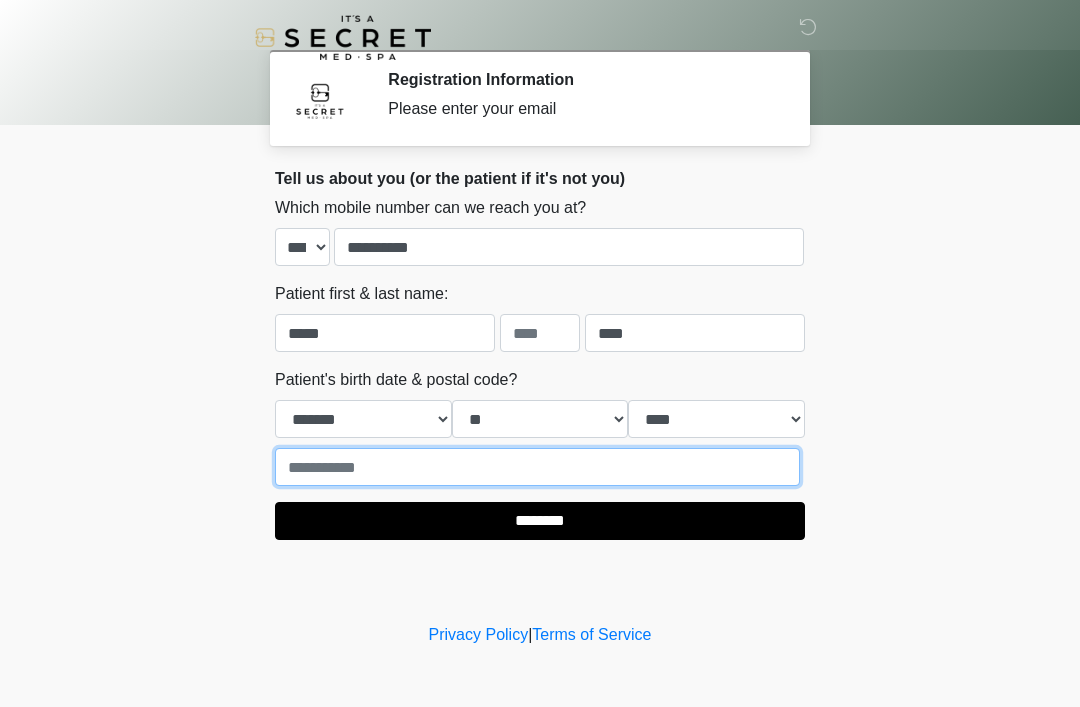click at bounding box center (537, 467) 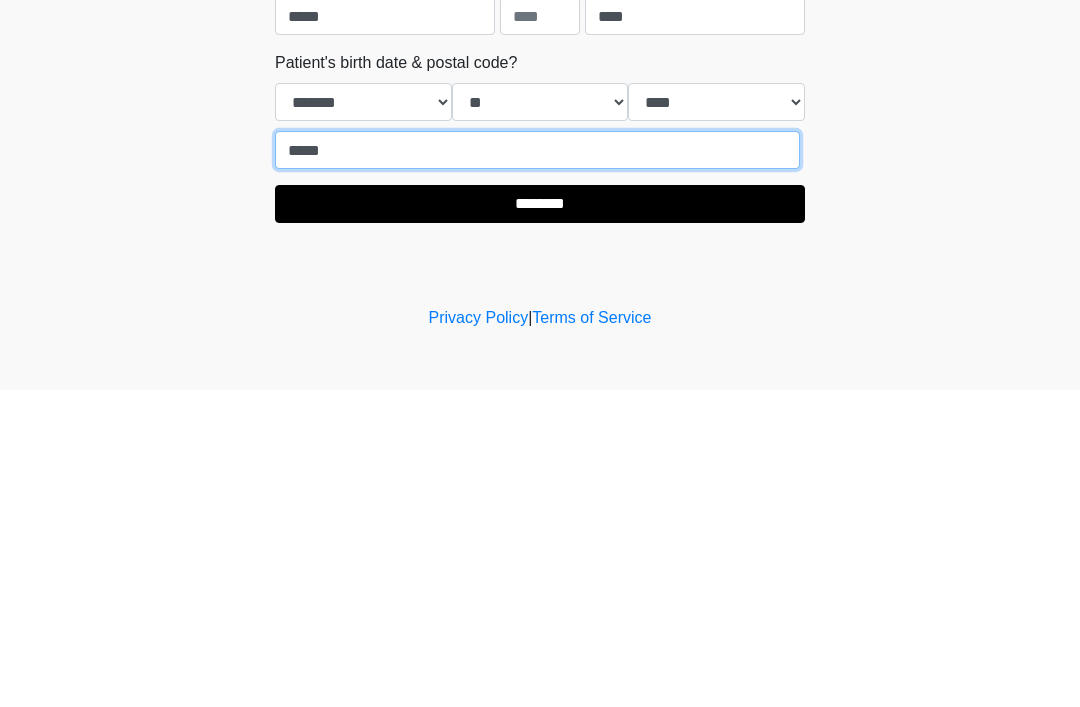 type on "*****" 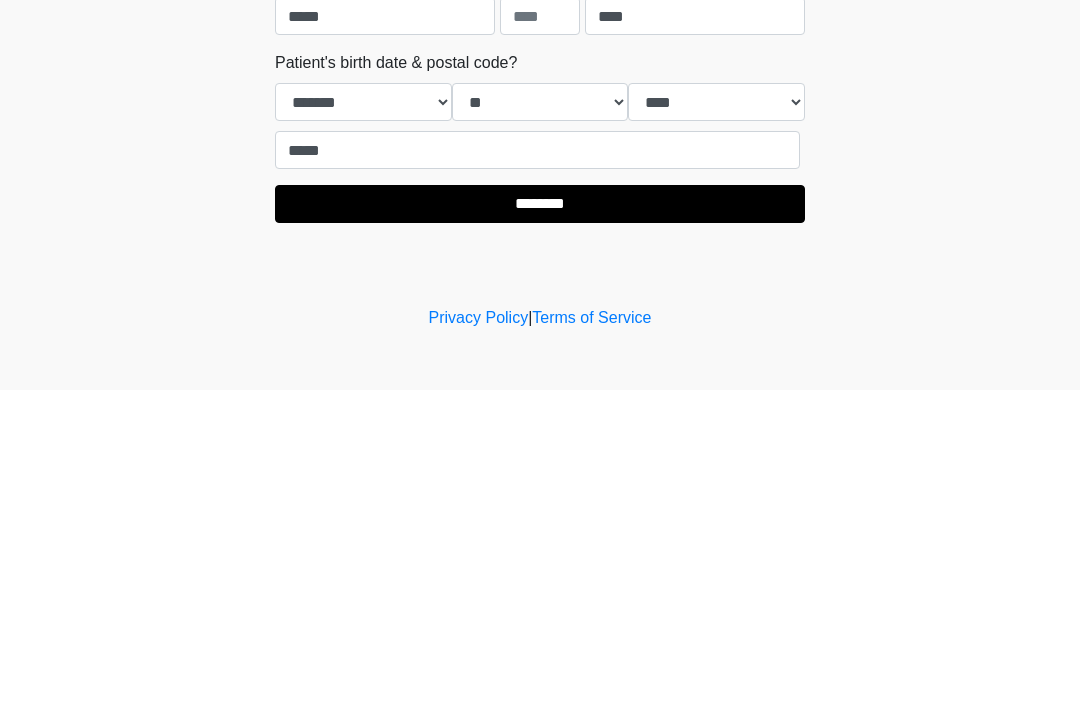 click on "********" at bounding box center [540, 521] 